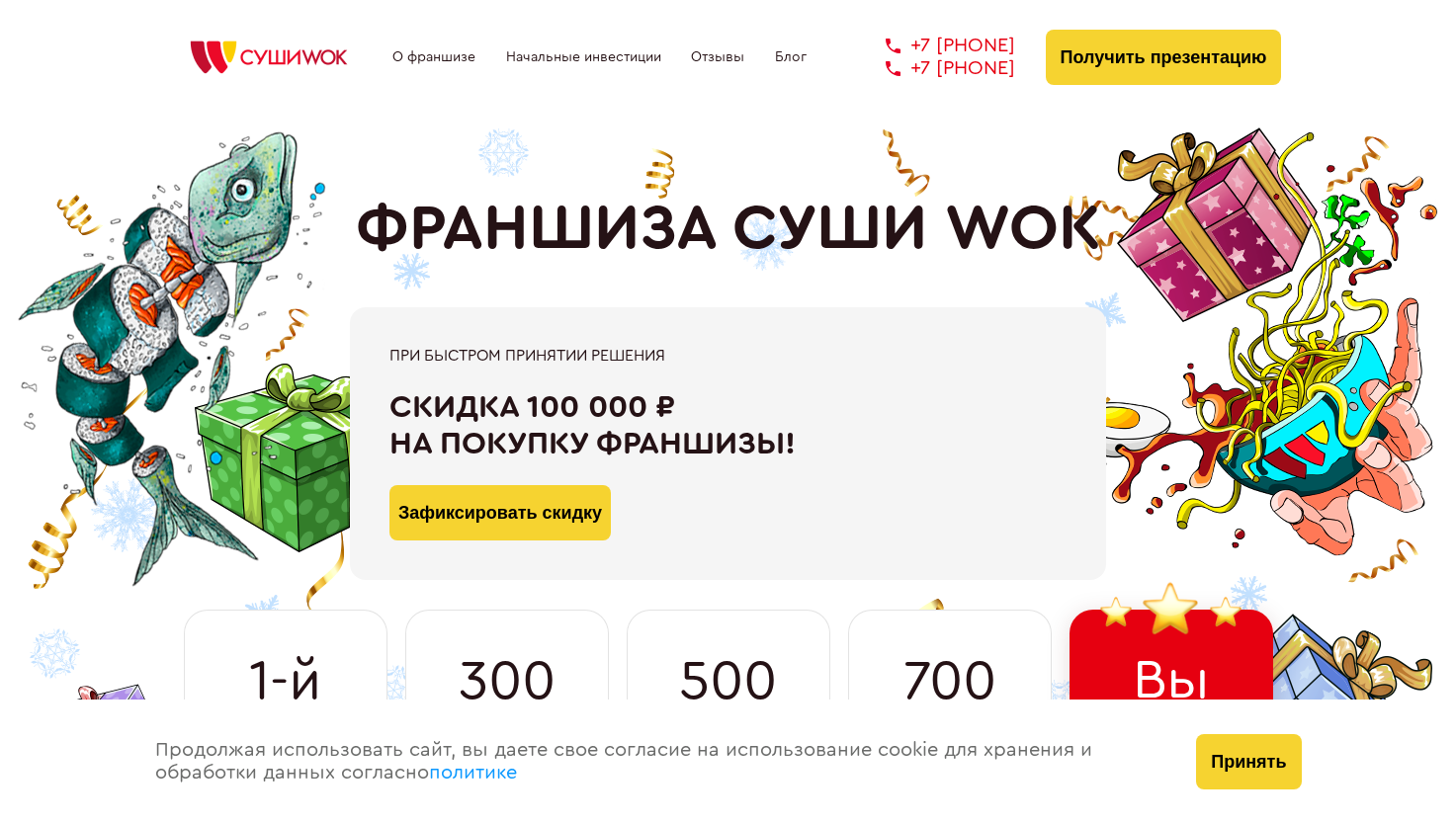 scroll, scrollTop: 0, scrollLeft: 0, axis: both 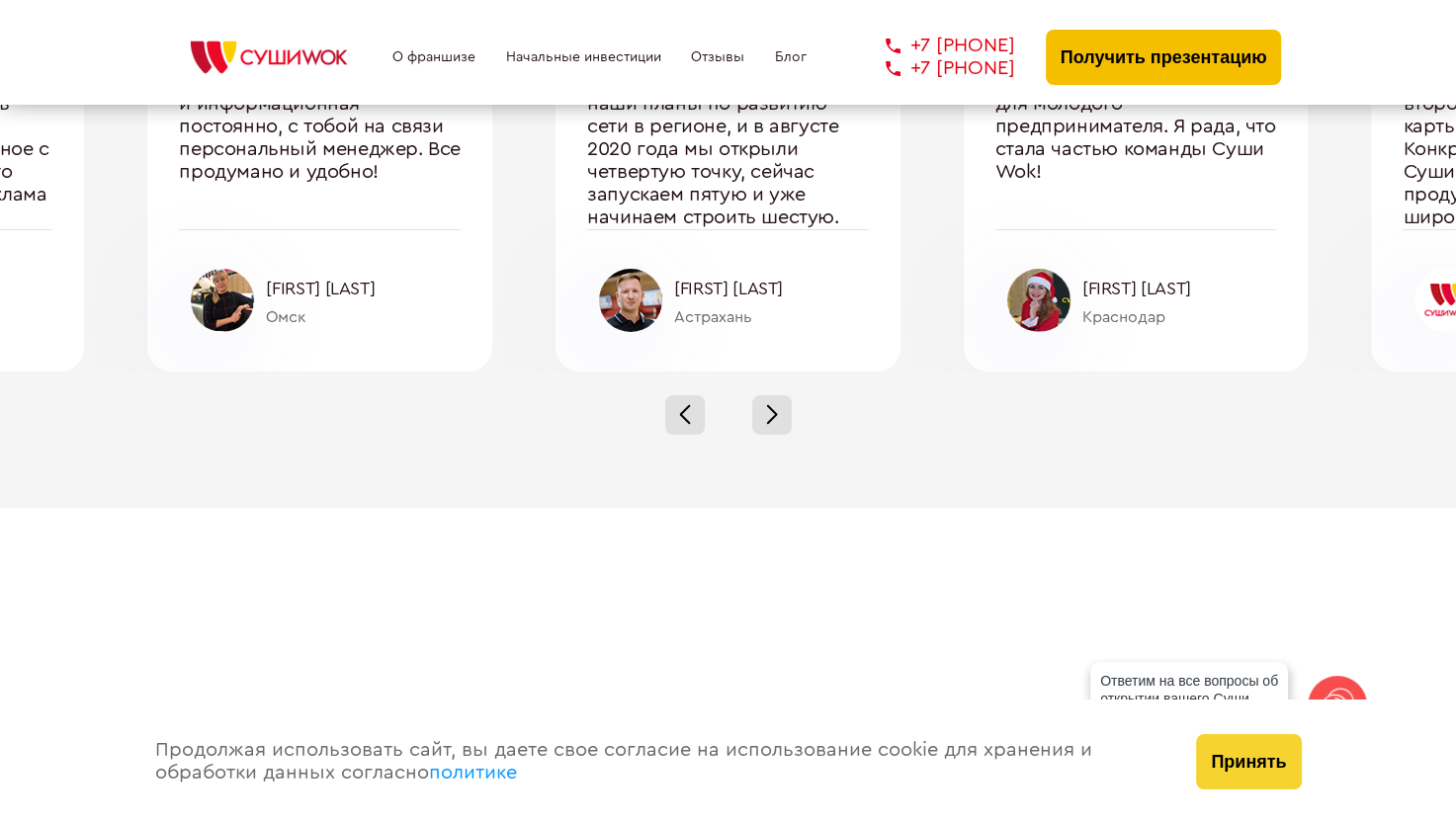 click on "Получить презентацию" at bounding box center [1163, 57] 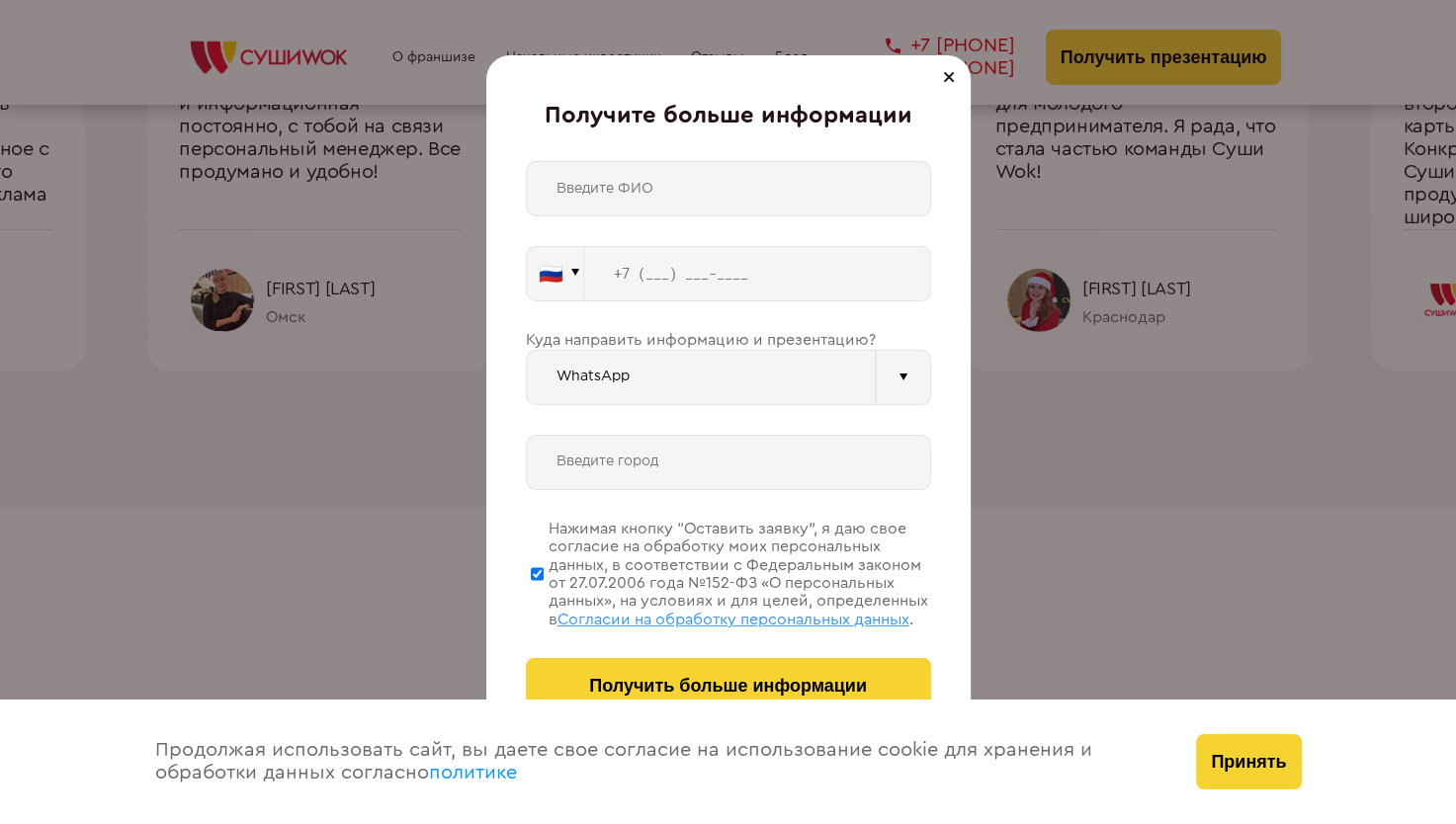 click at bounding box center (949, 77) 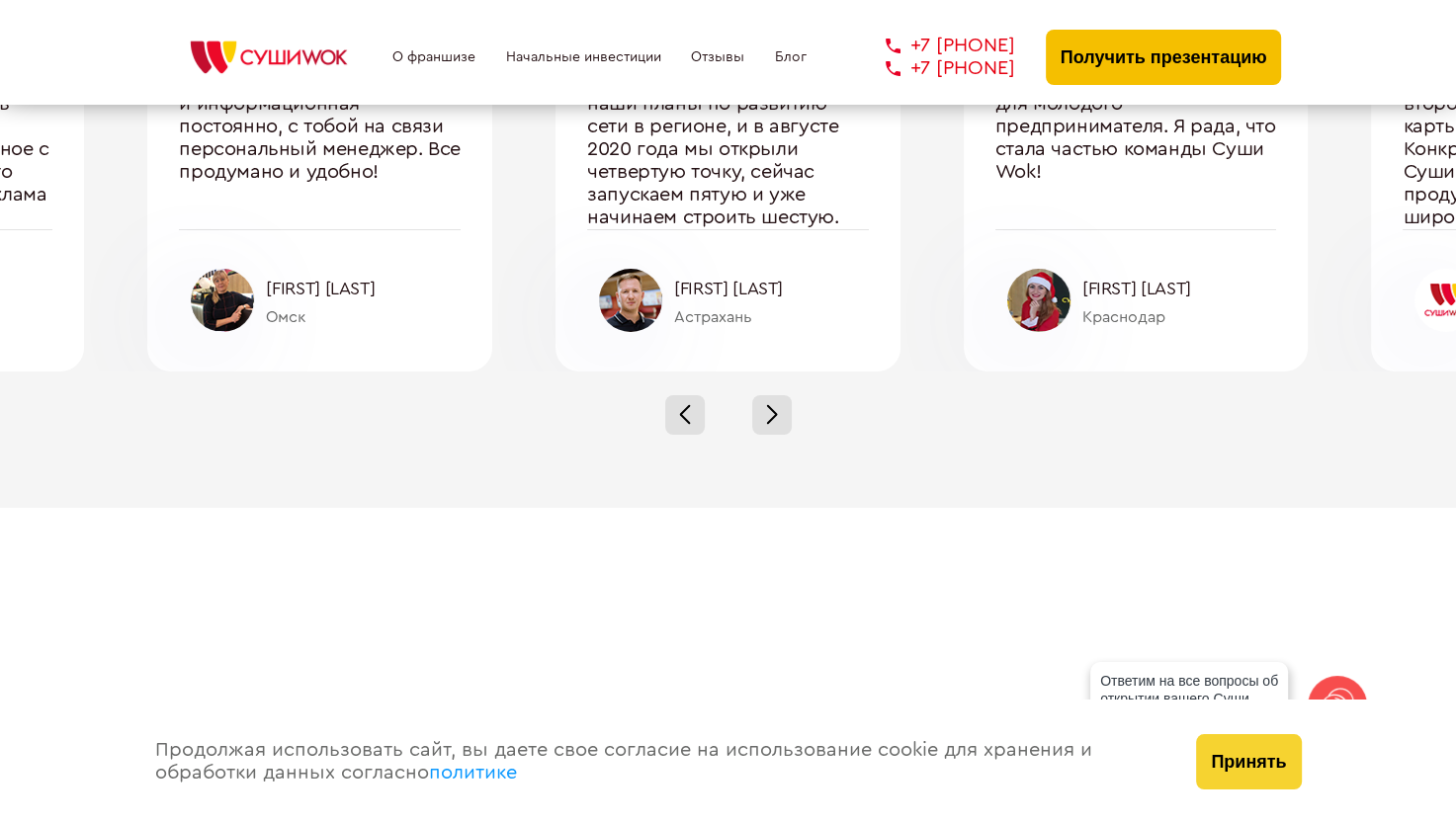 click on "Получить презентацию" at bounding box center [1163, 57] 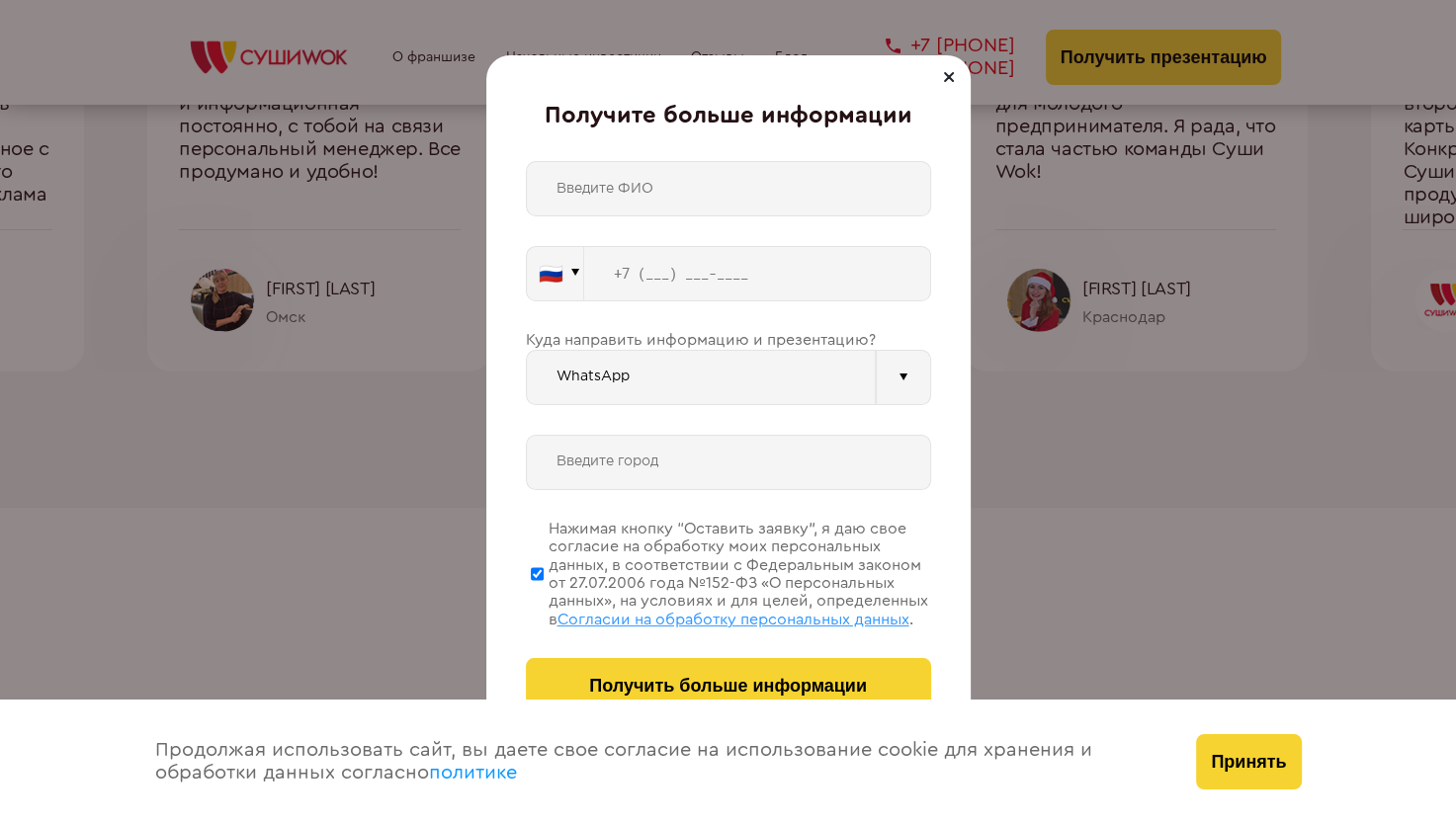 click at bounding box center [757, 274] 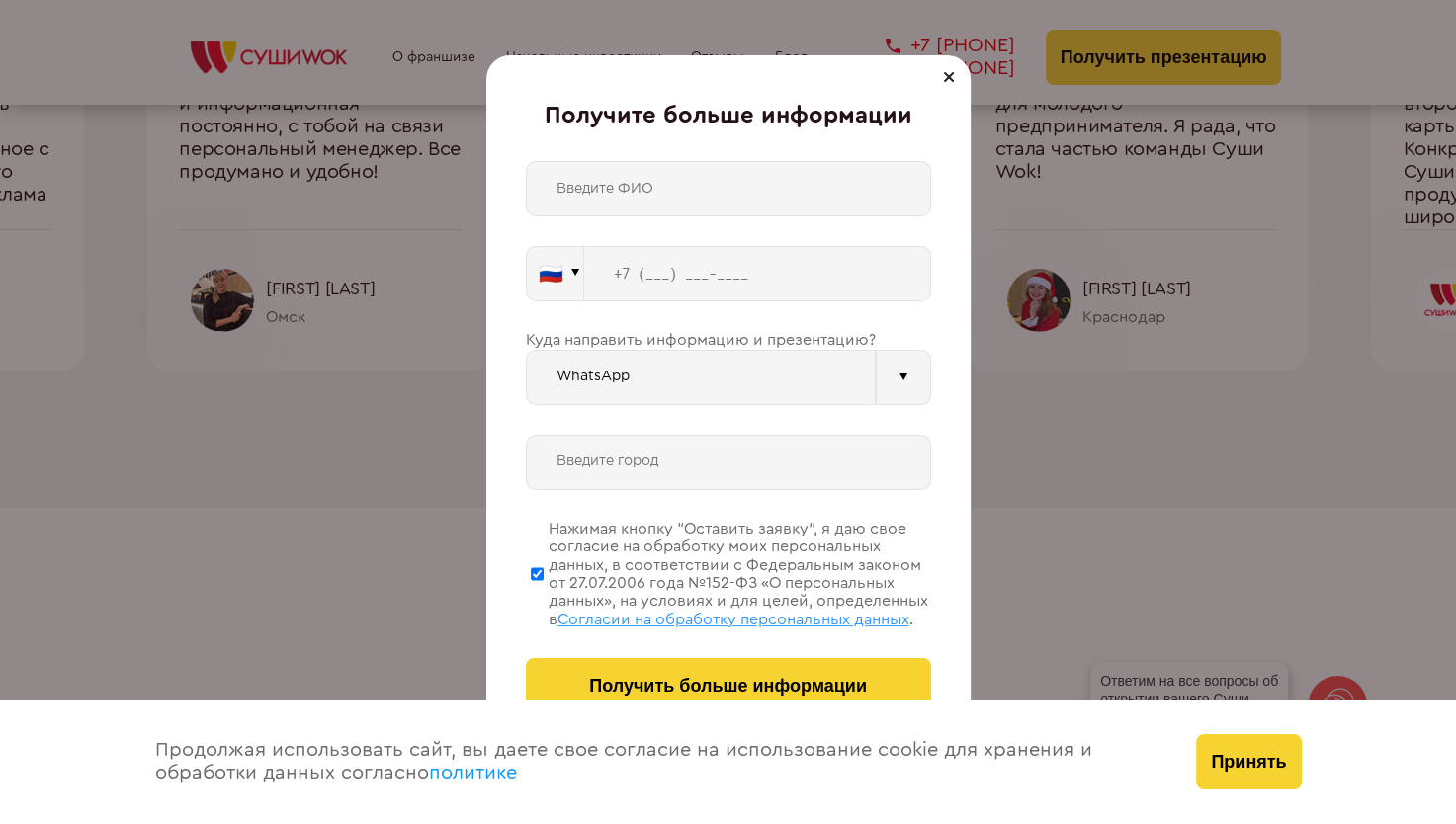 click at bounding box center [728, 189] 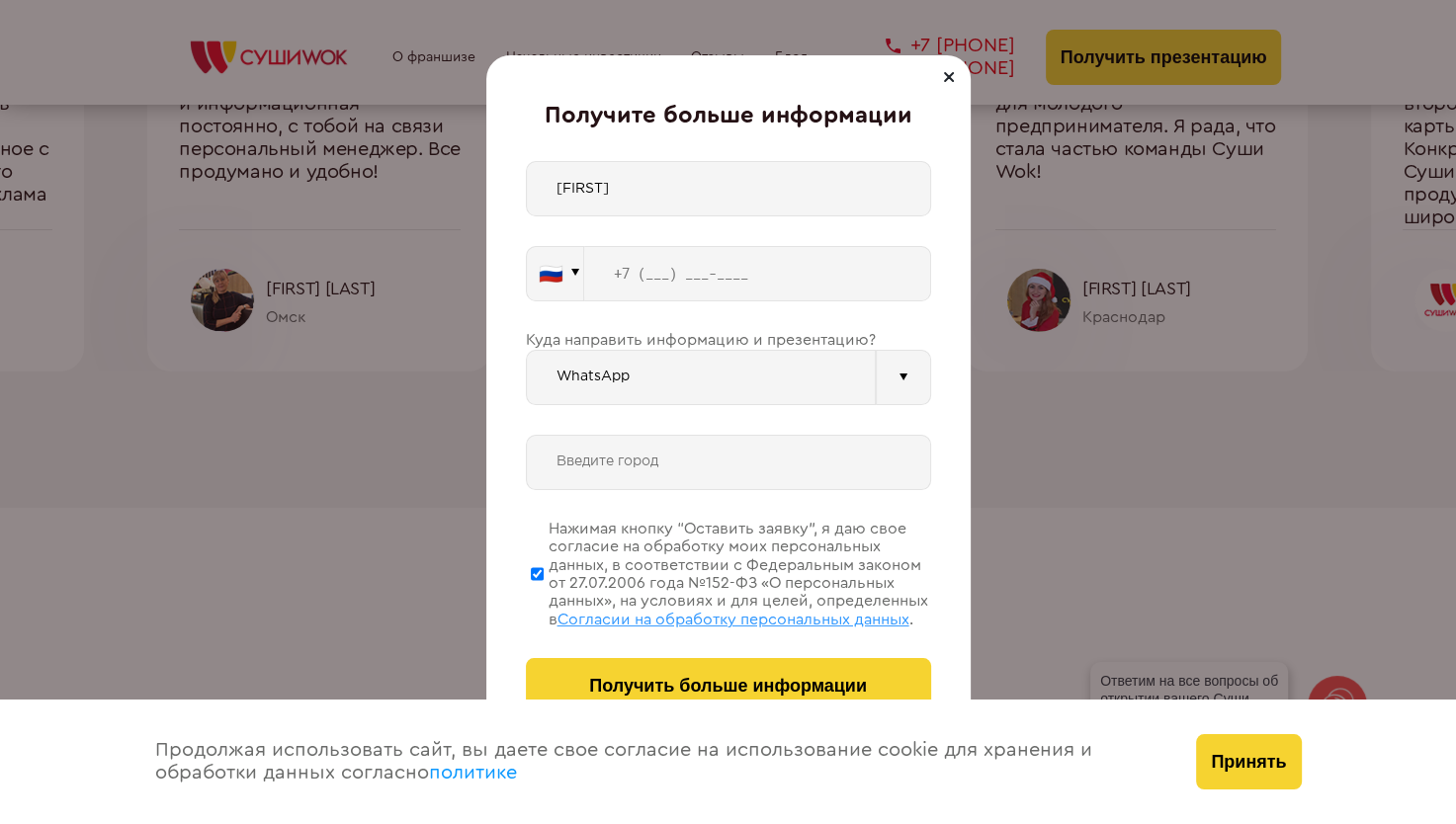 type on "[FIRST] [LAST]" 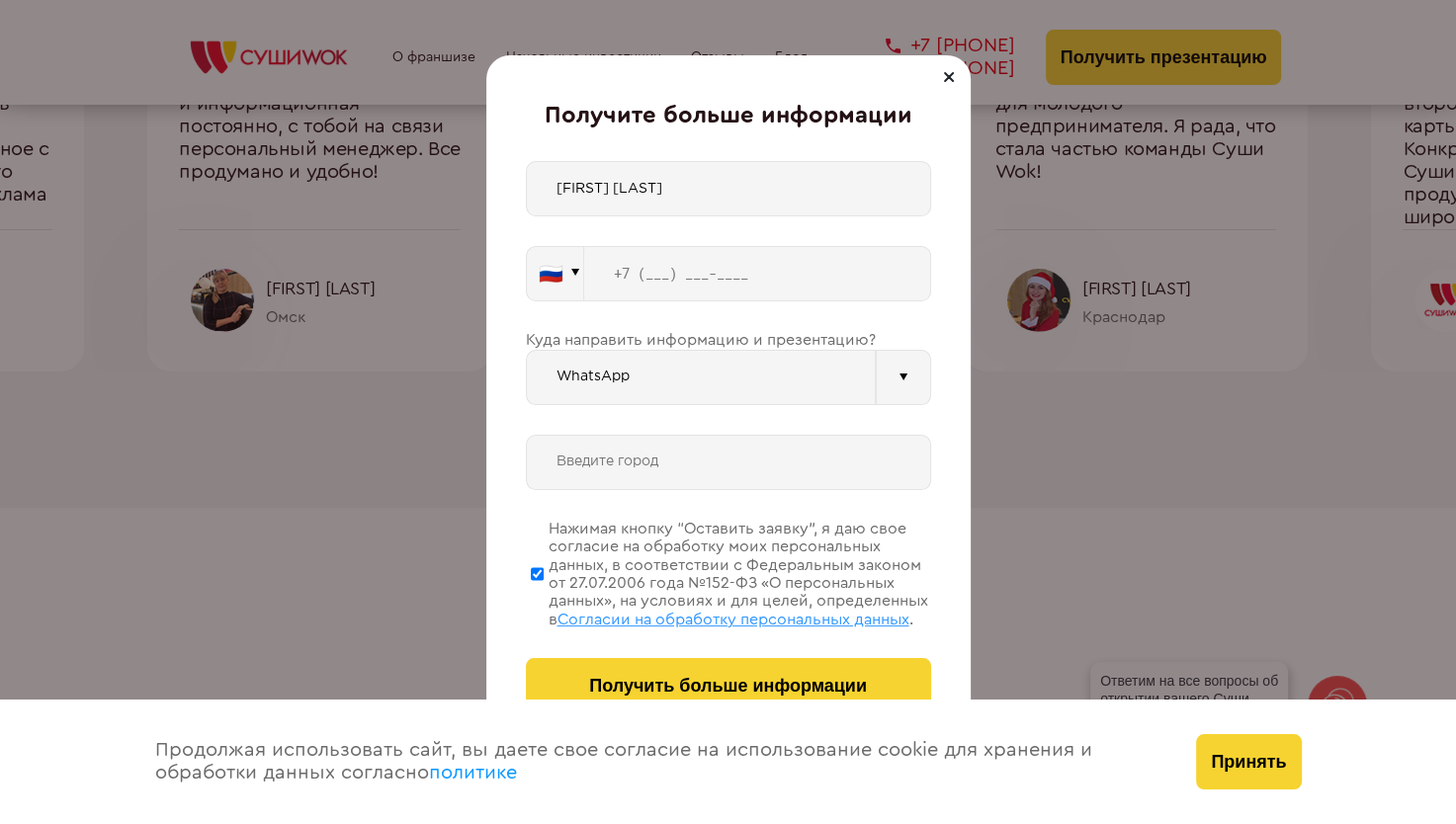 type on "+7 ([PHONE])" 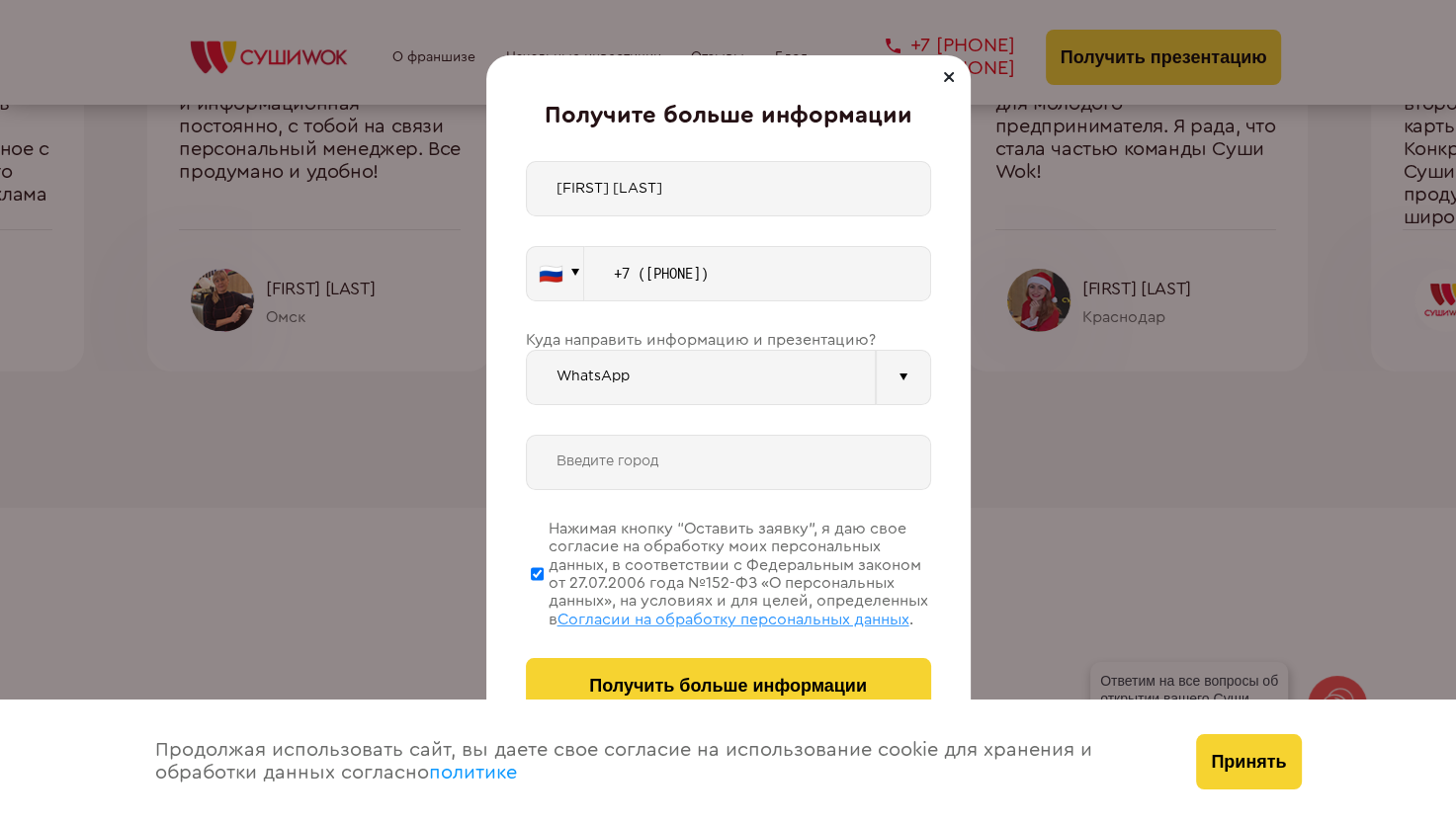type on "[CITY]" 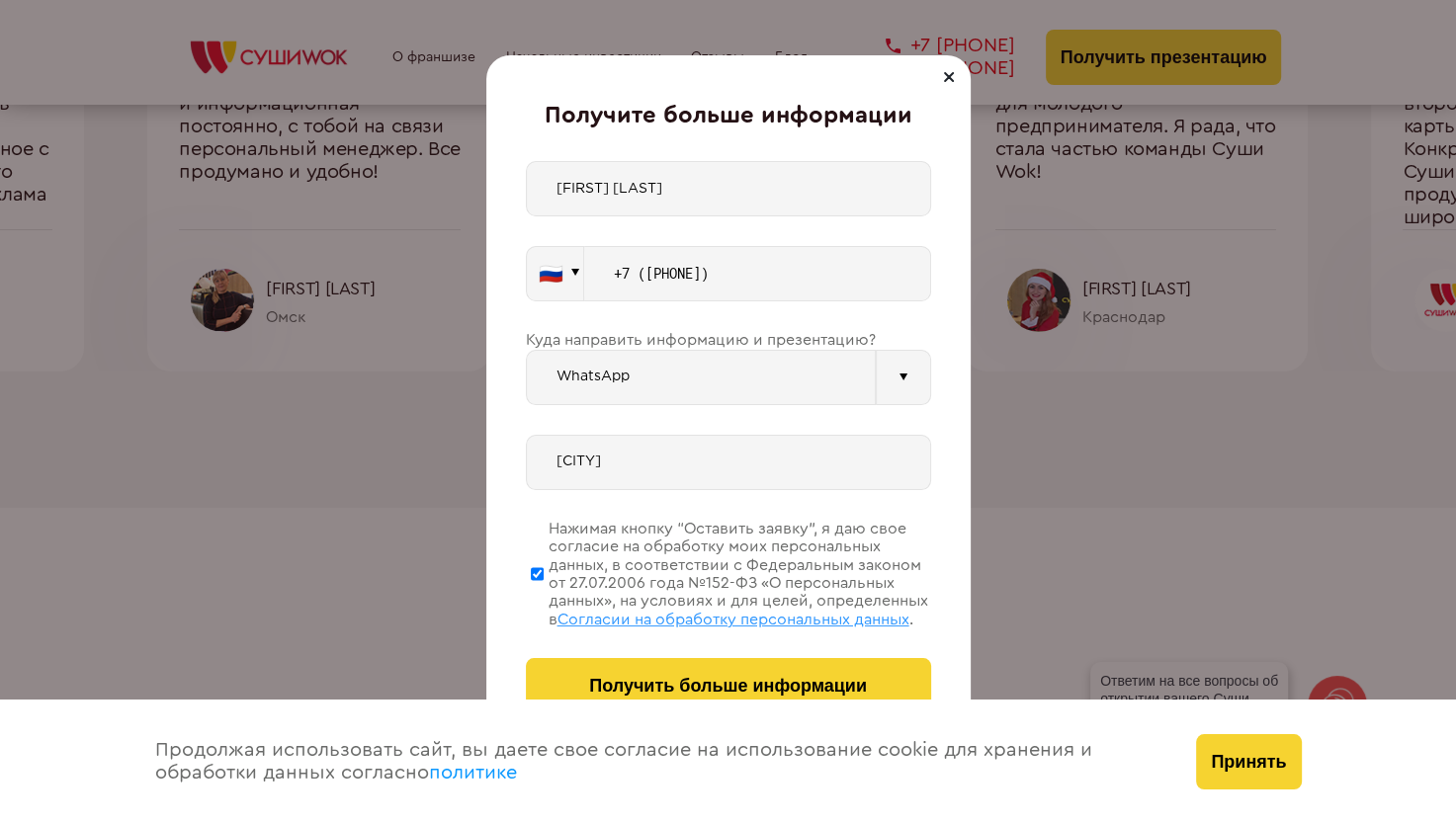 type on "+7 ([PHONE])" 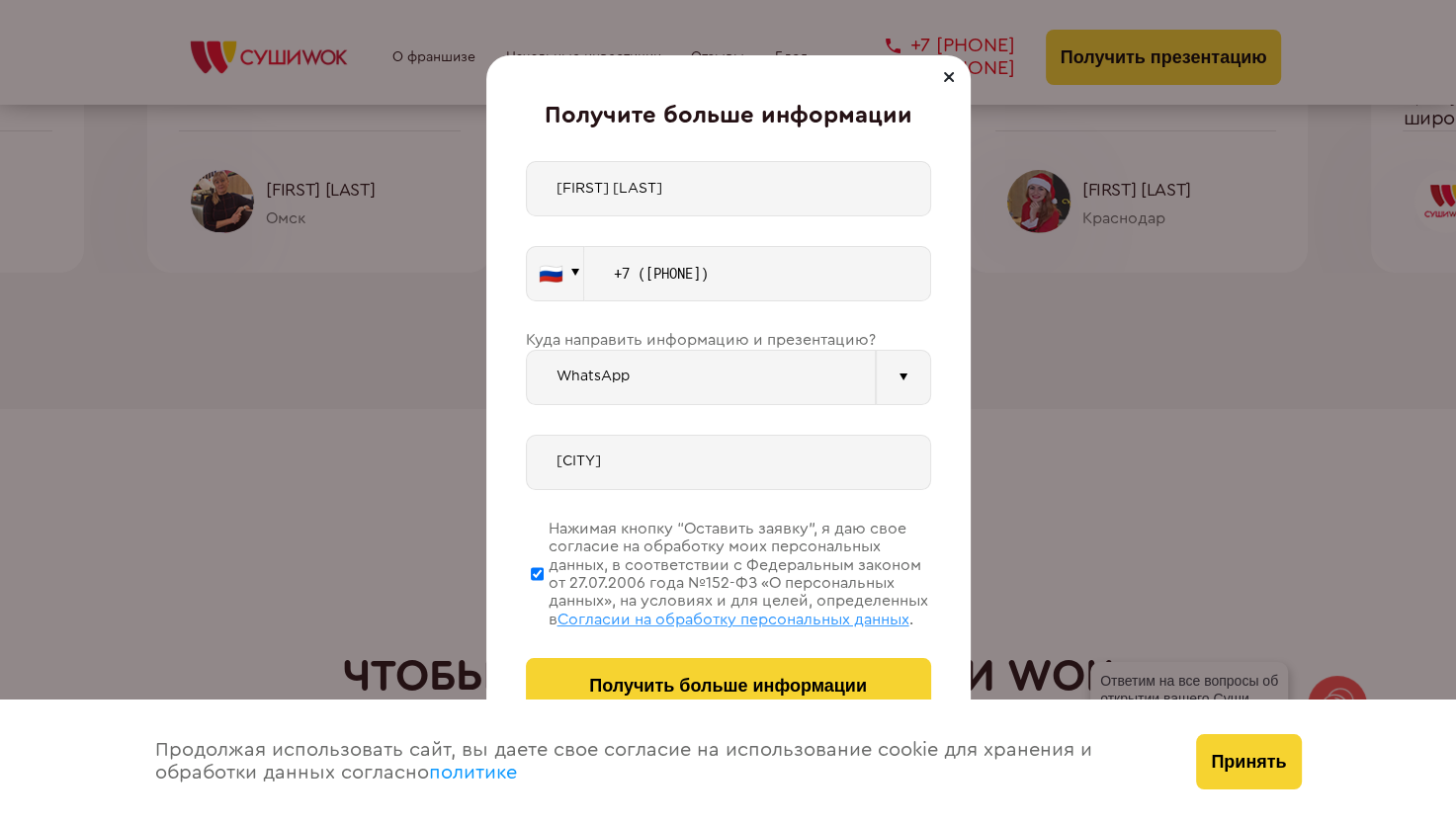 scroll, scrollTop: 7015, scrollLeft: 0, axis: vertical 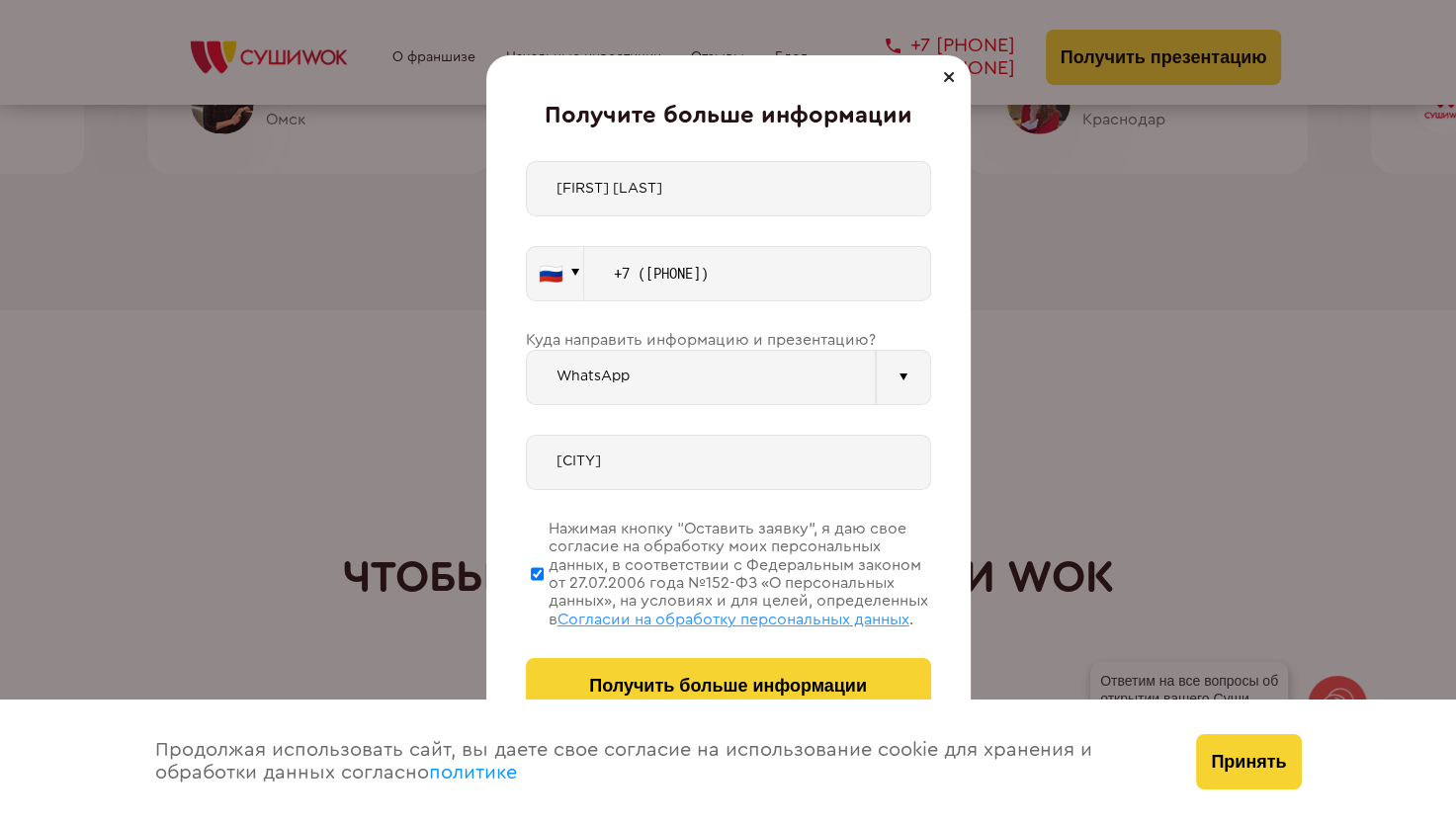 click on "[CITY]" at bounding box center [728, 462] 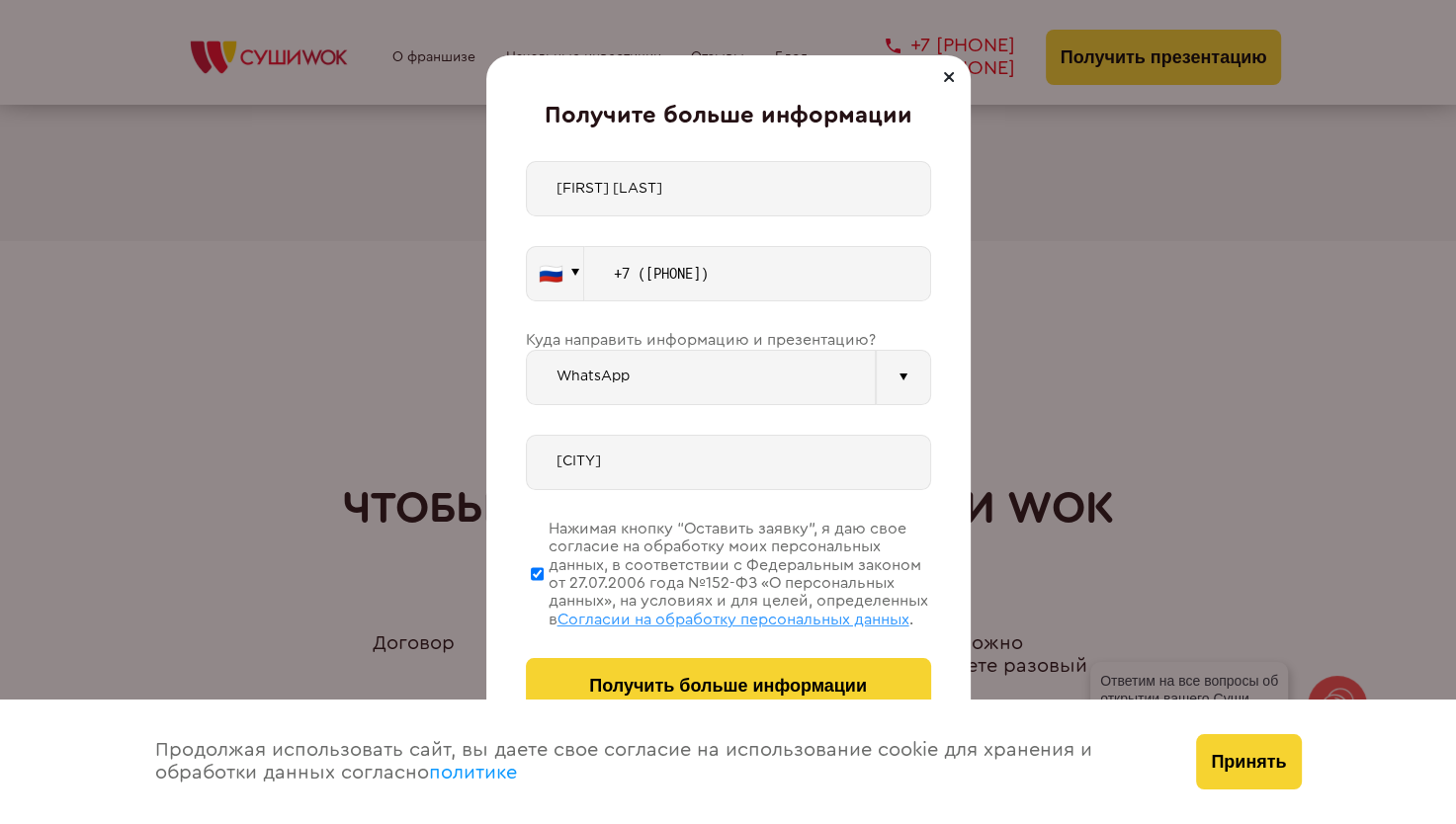 scroll, scrollTop: 7212, scrollLeft: 0, axis: vertical 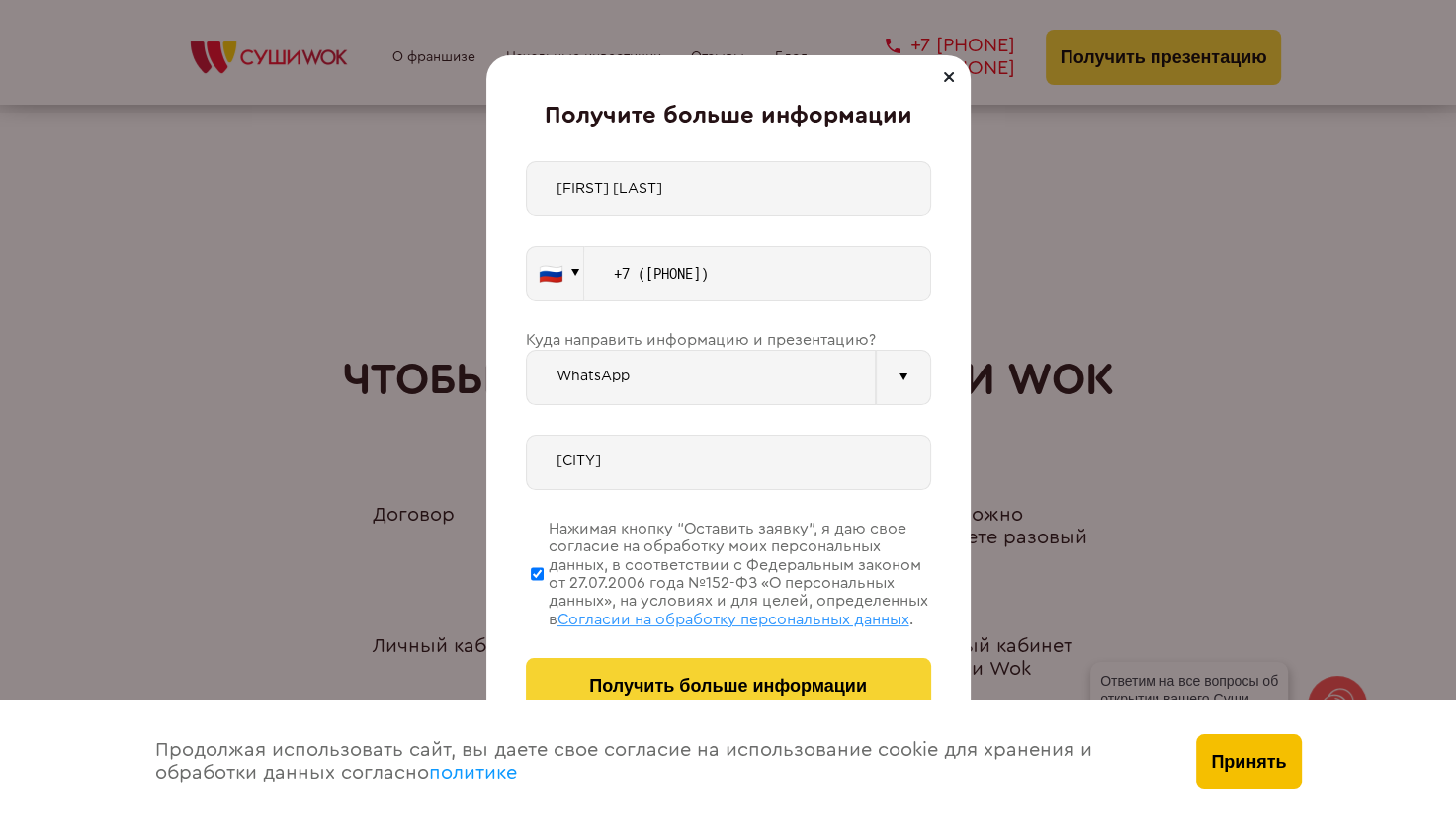 click on "Принять" at bounding box center (1248, 762) 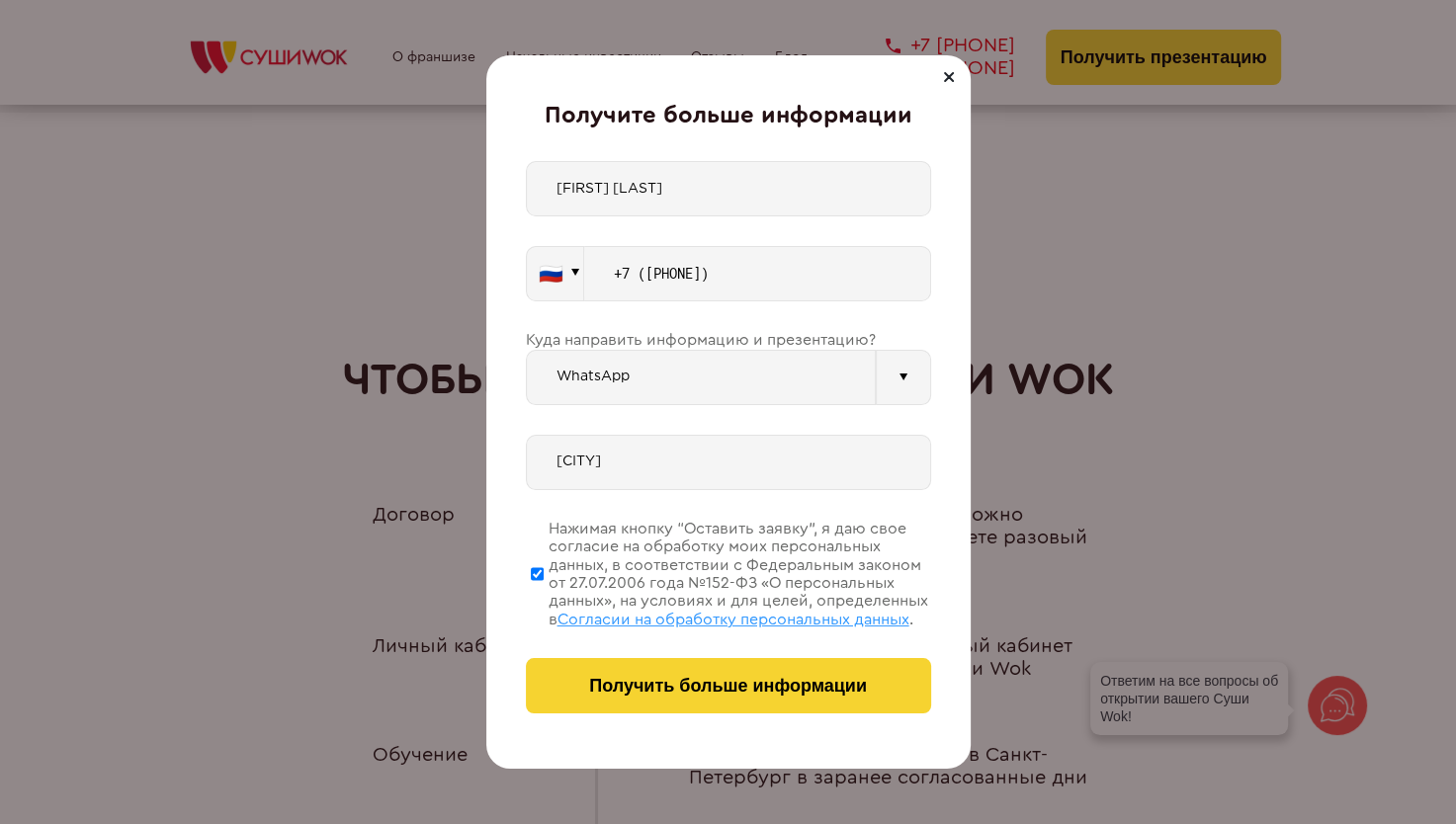 click on "WhatsApp" at bounding box center (701, 377) 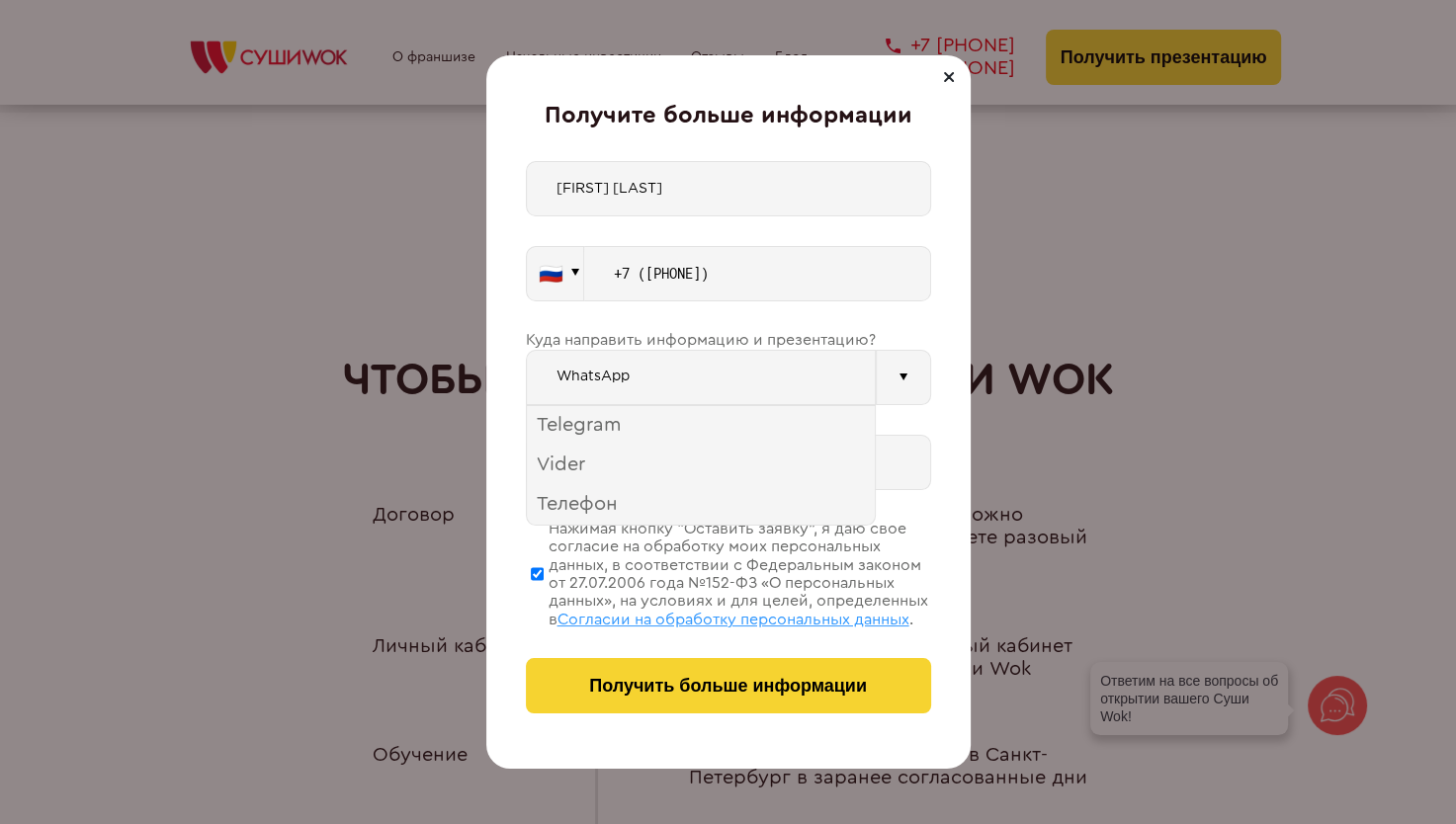 click on "WhatsApp" at bounding box center [701, 377] 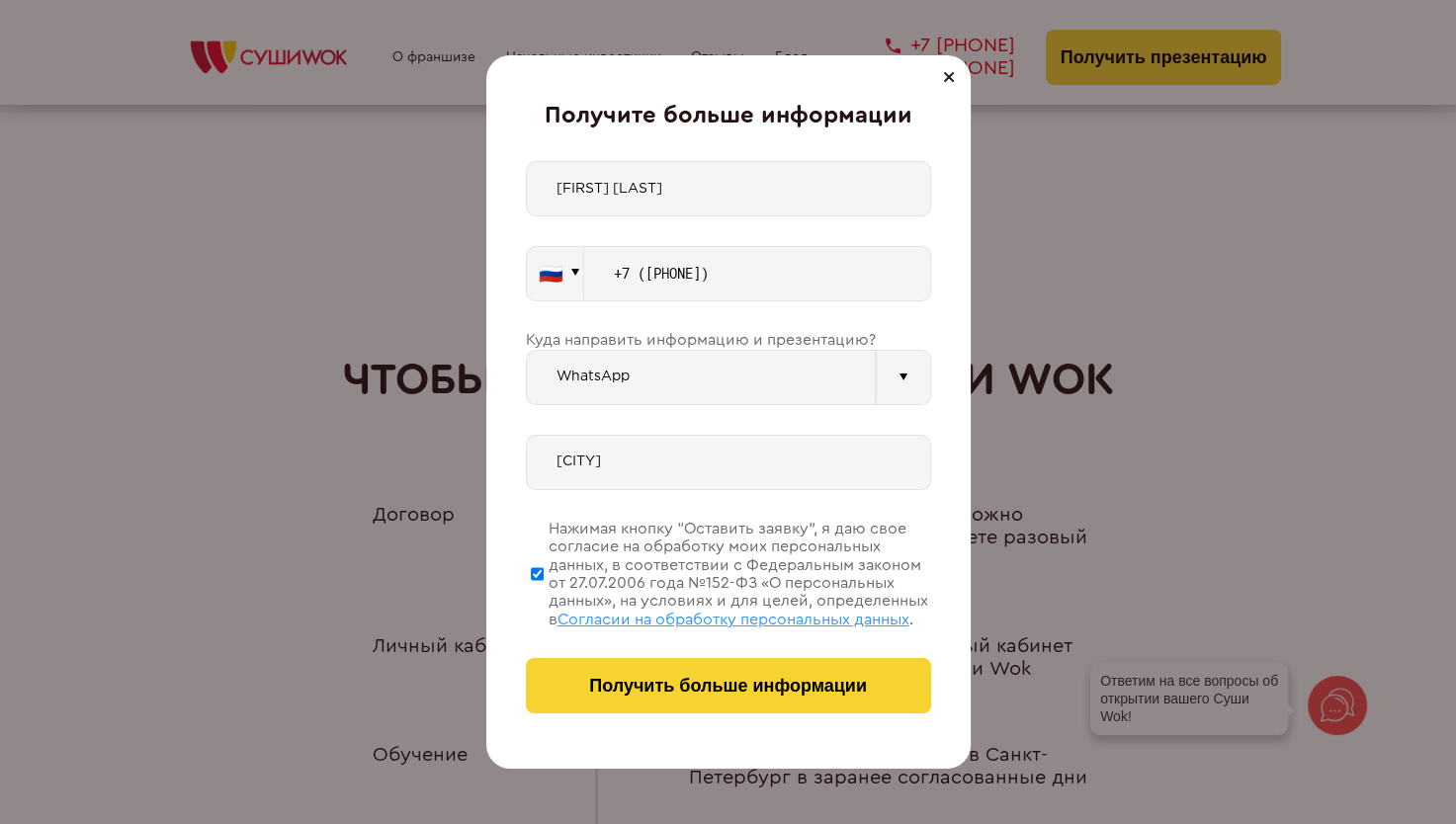 click on "[FIRST] [LAST]" at bounding box center [728, 189] 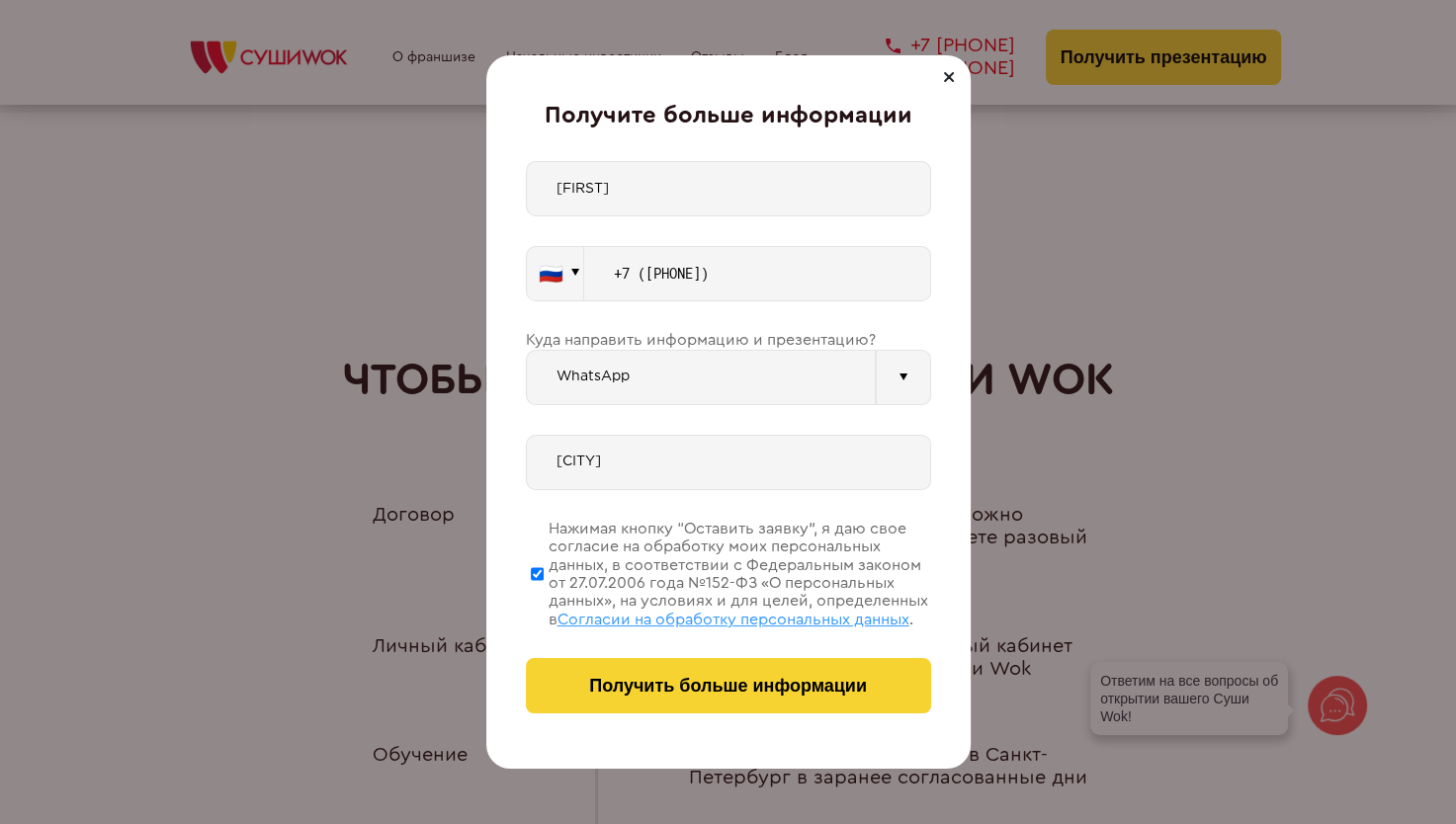 type on "[FIRST] [LAST]" 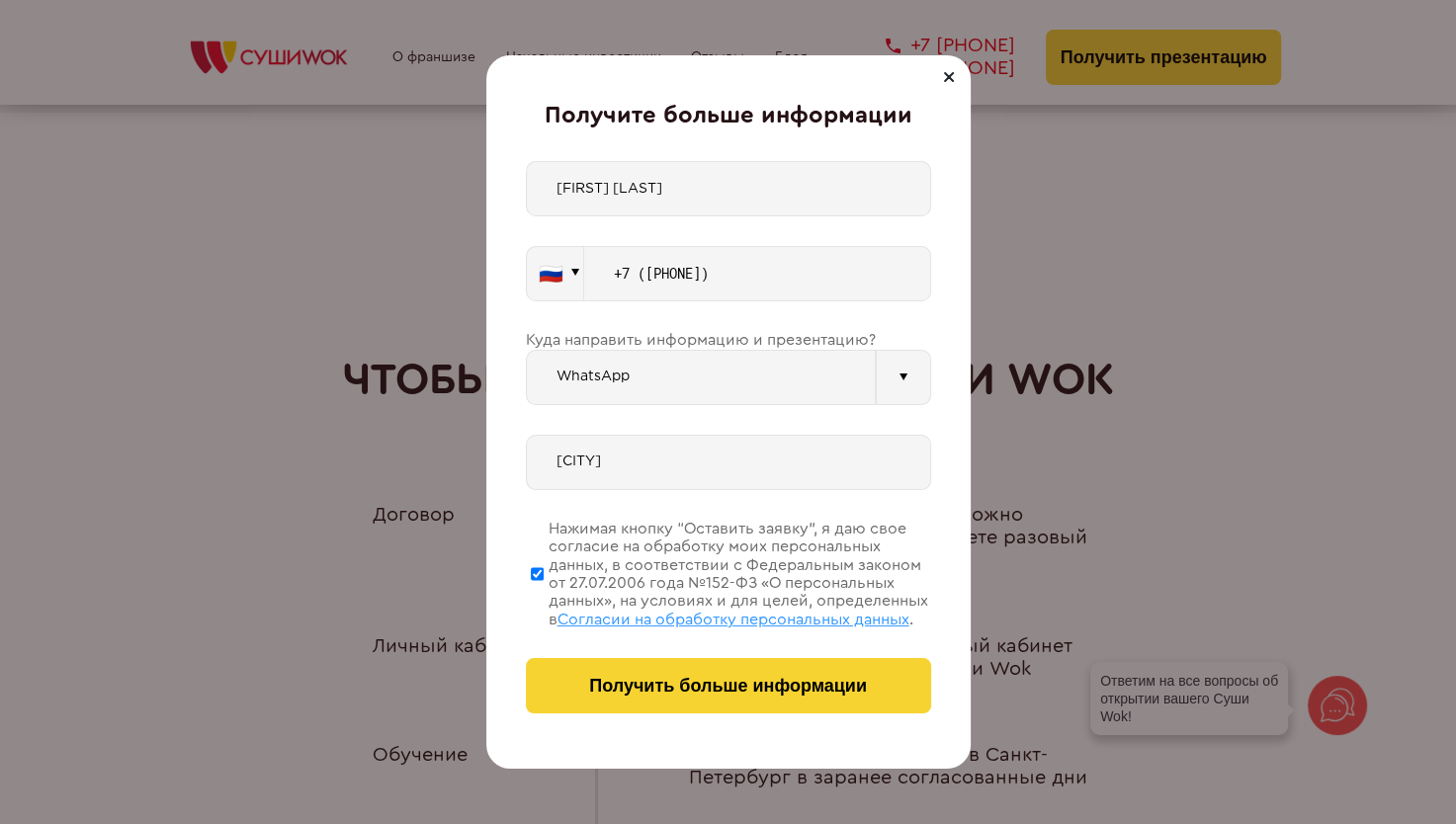 click at bounding box center (903, 377) 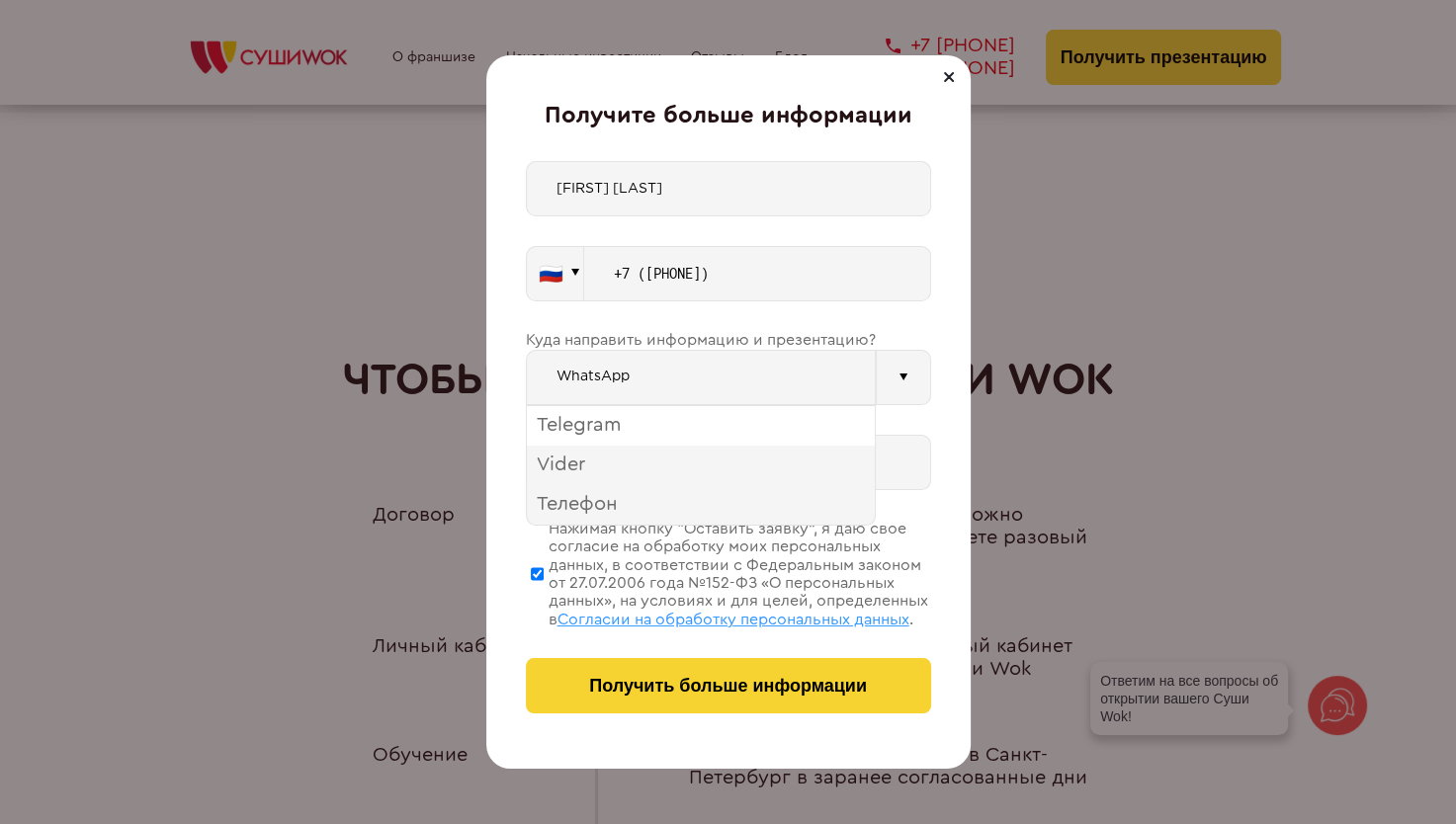 click on "Telegram" at bounding box center [701, 426] 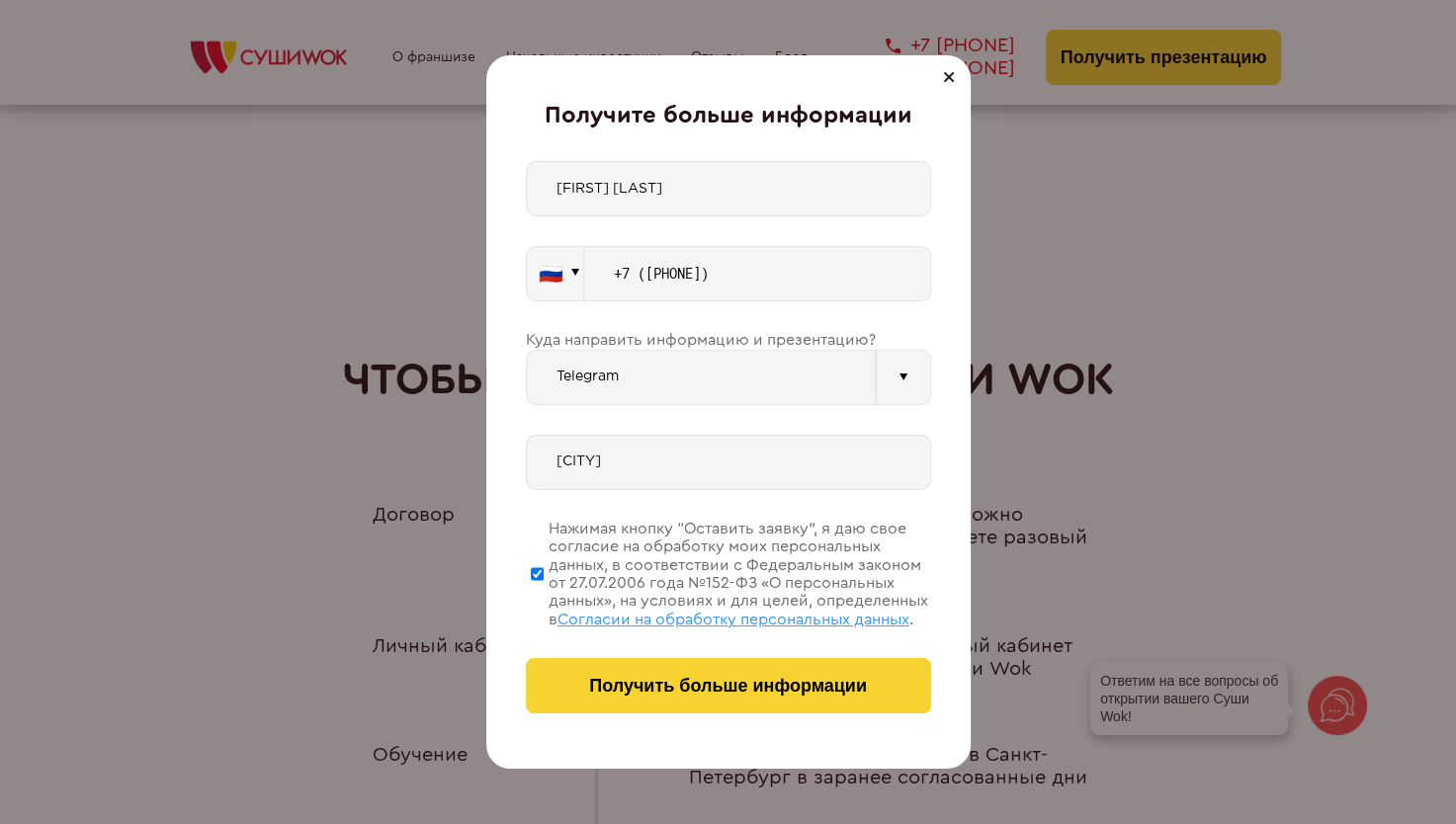 click at bounding box center (903, 377) 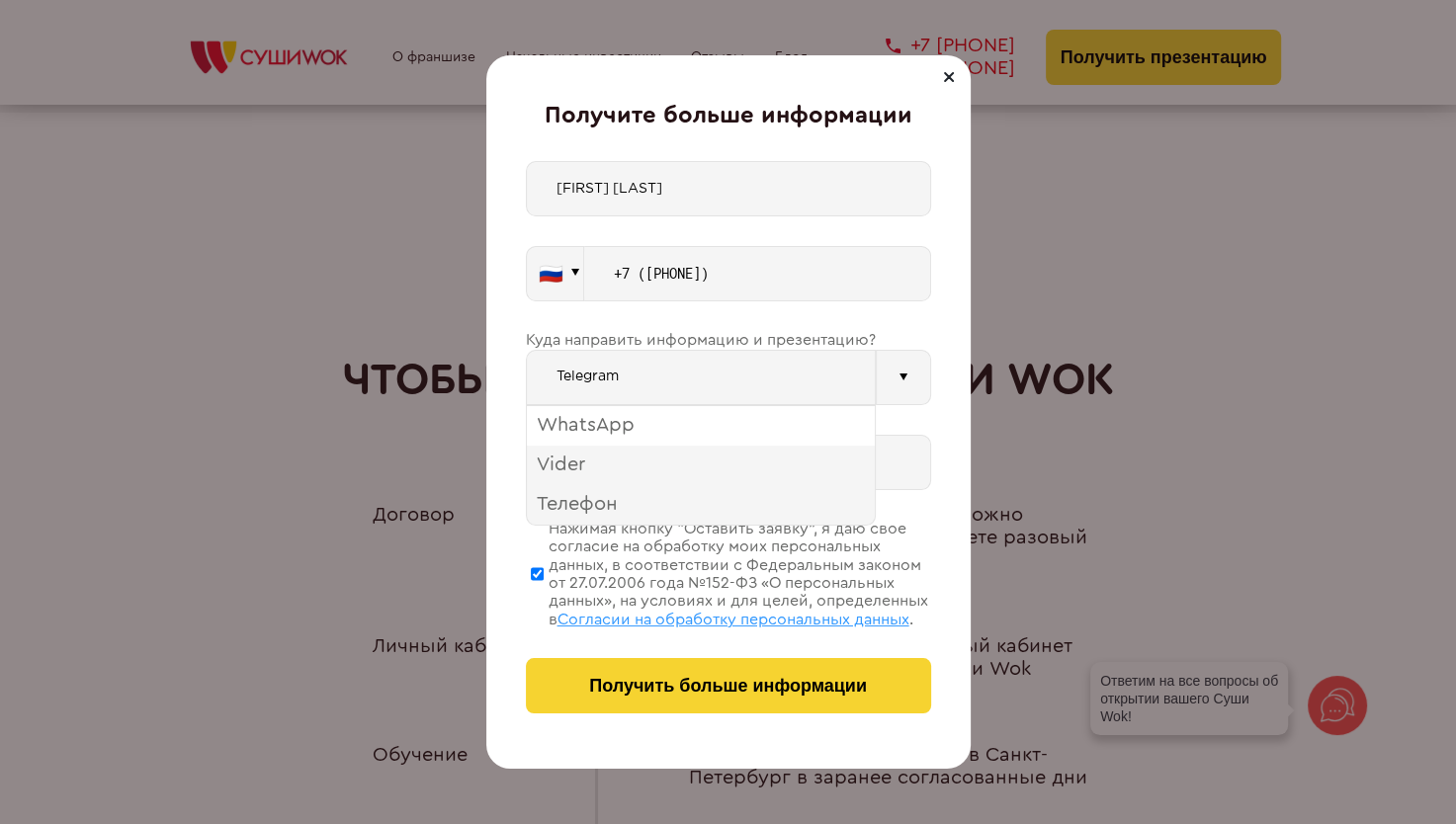 click on "WhatsApp" at bounding box center [701, 426] 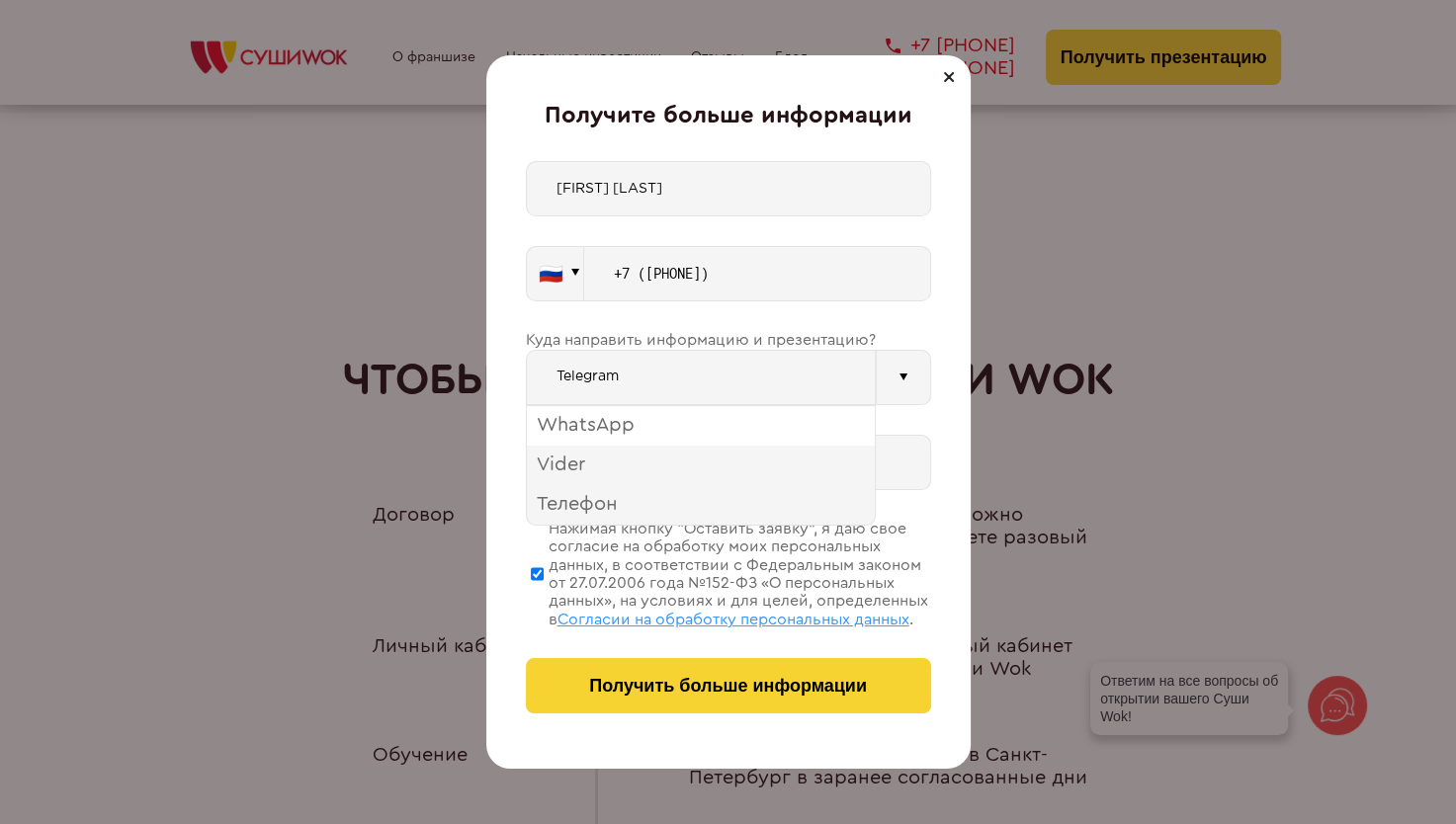 type on "WhatsApp" 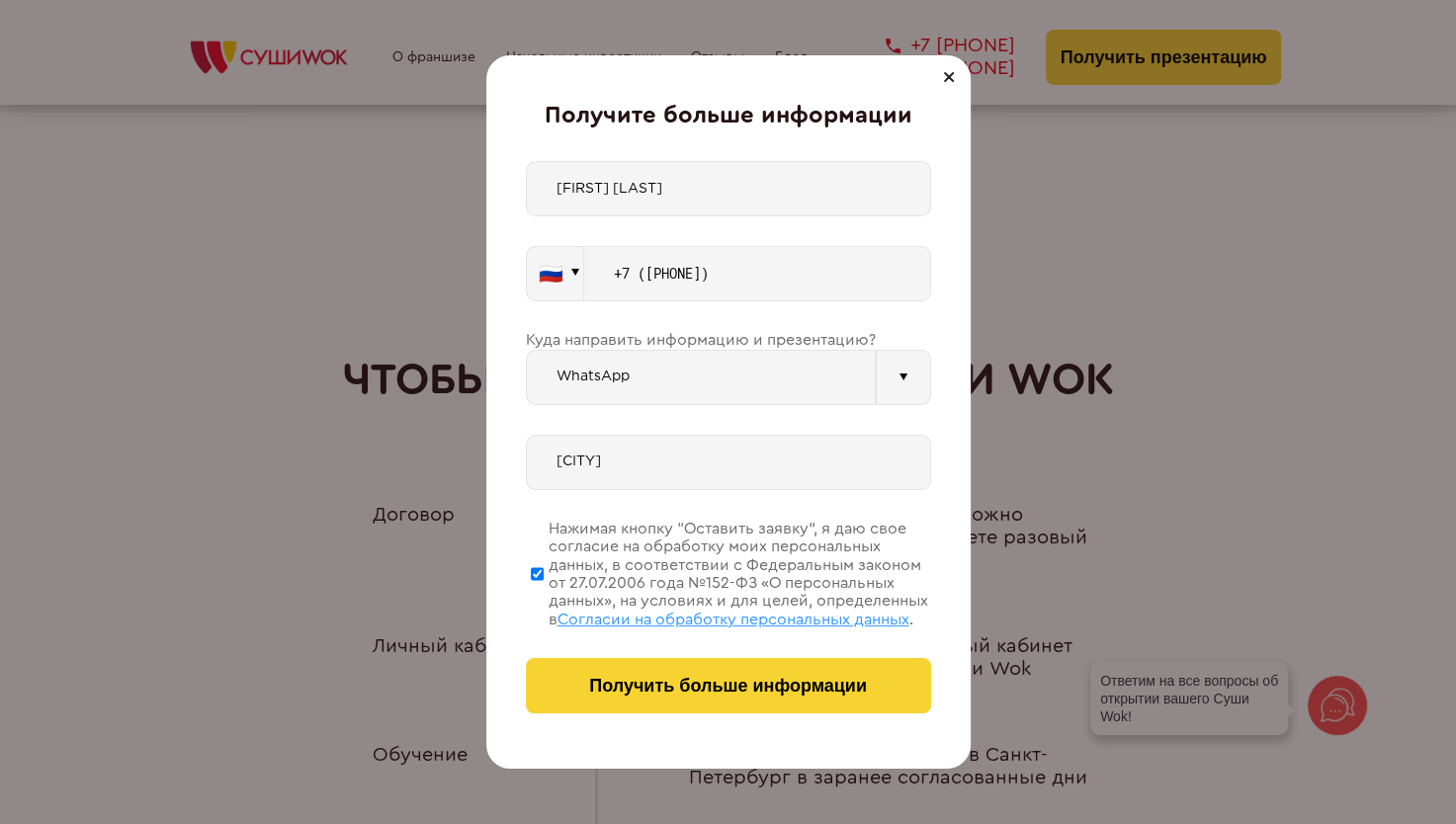 click on "[FIRST] [LAST]" at bounding box center [728, 189] 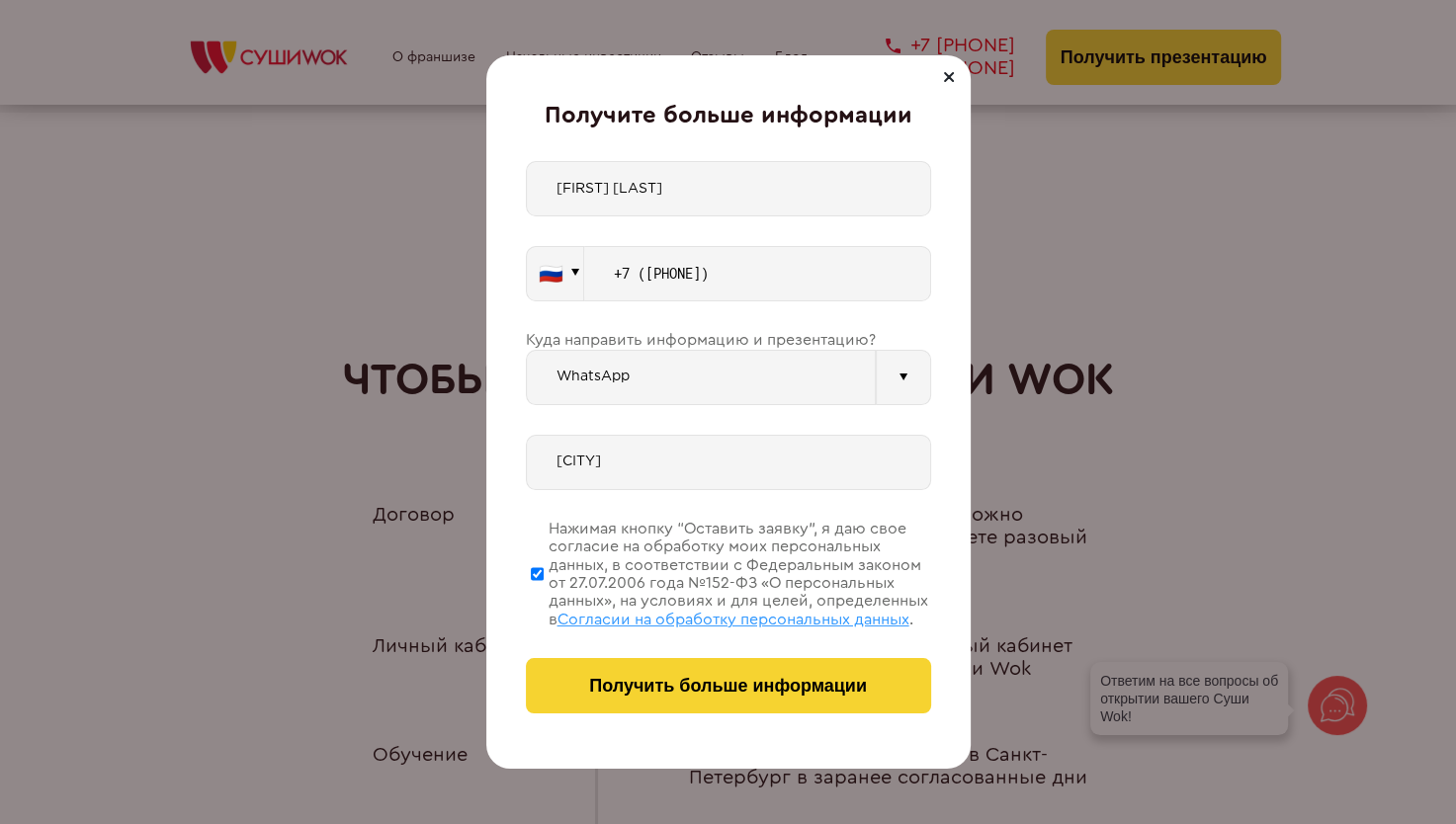 drag, startPoint x: 610, startPoint y: 180, endPoint x: 763, endPoint y: 198, distance: 154.05518 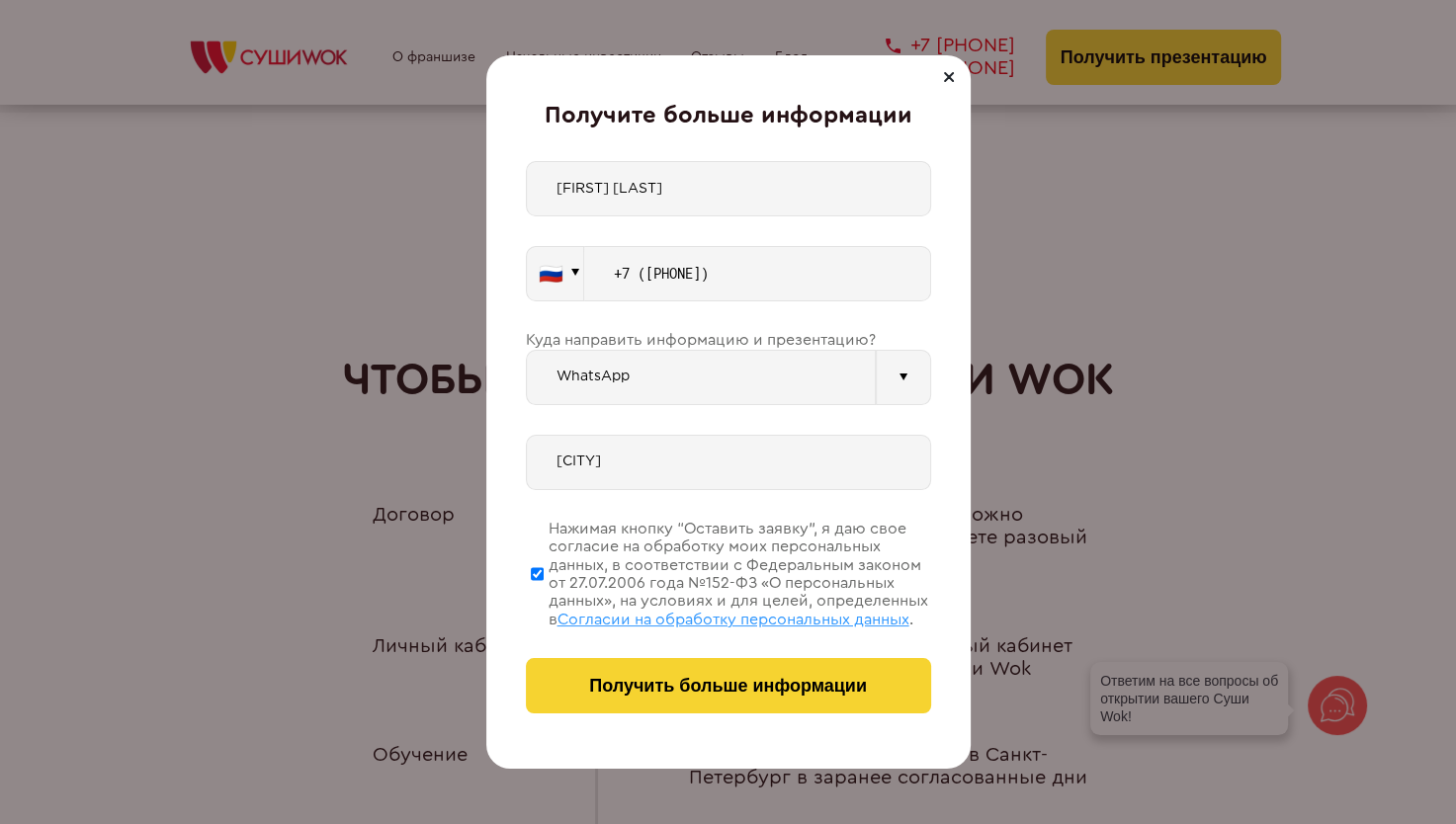 click on "[FIRST] [LAST]" at bounding box center [728, 189] 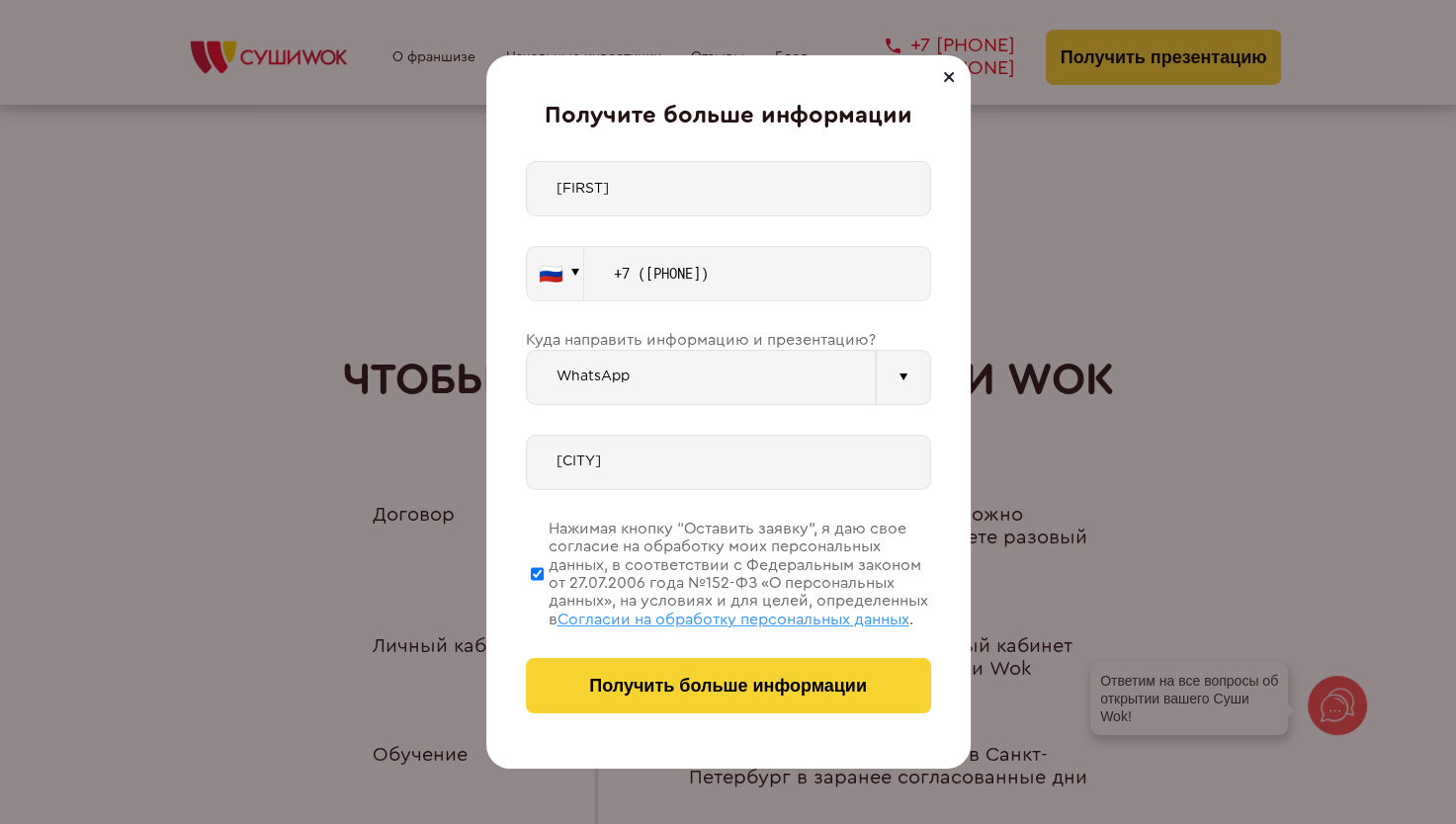 type on "[FIRST]" 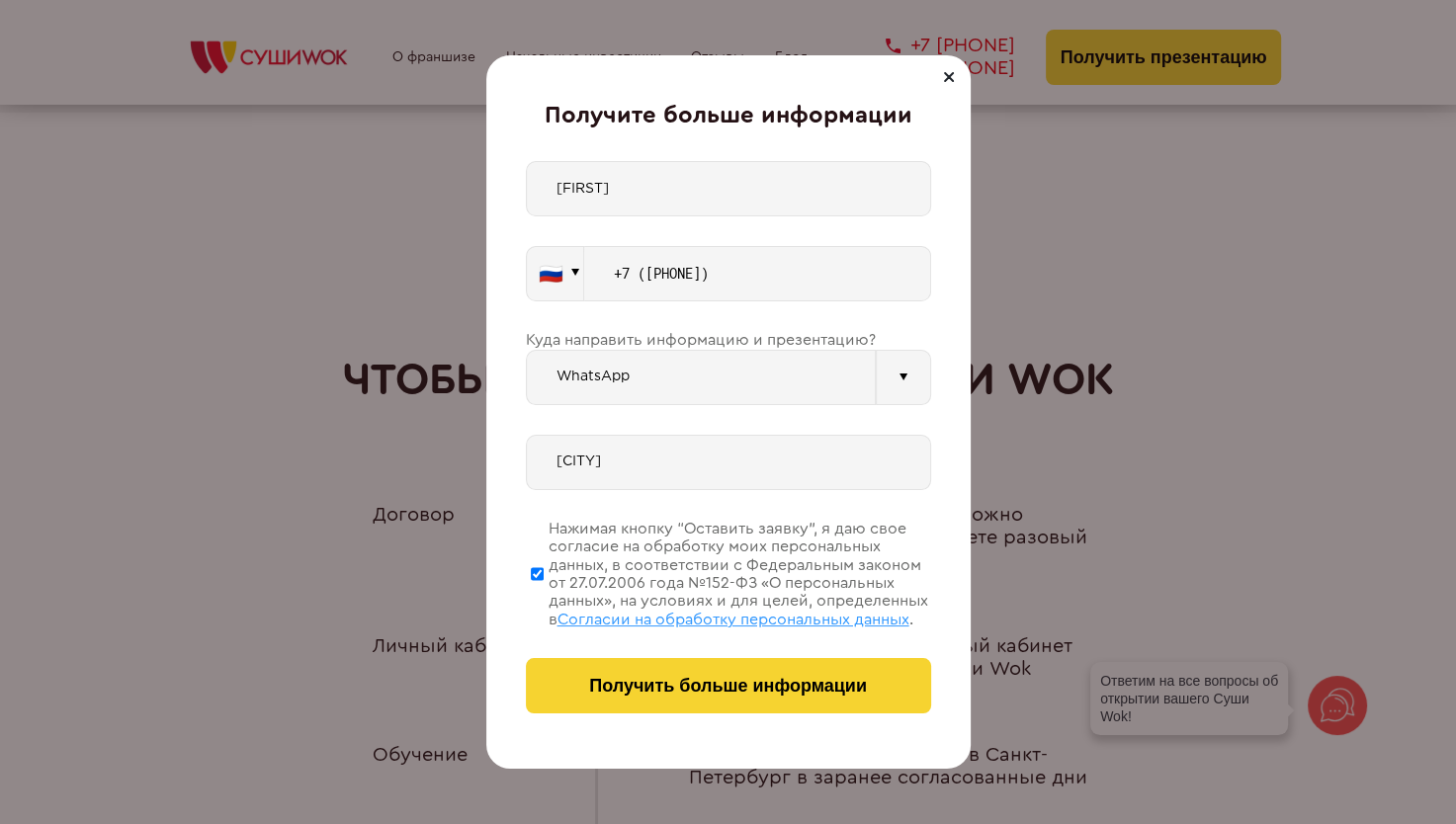 click on "[CITY]" at bounding box center [728, 462] 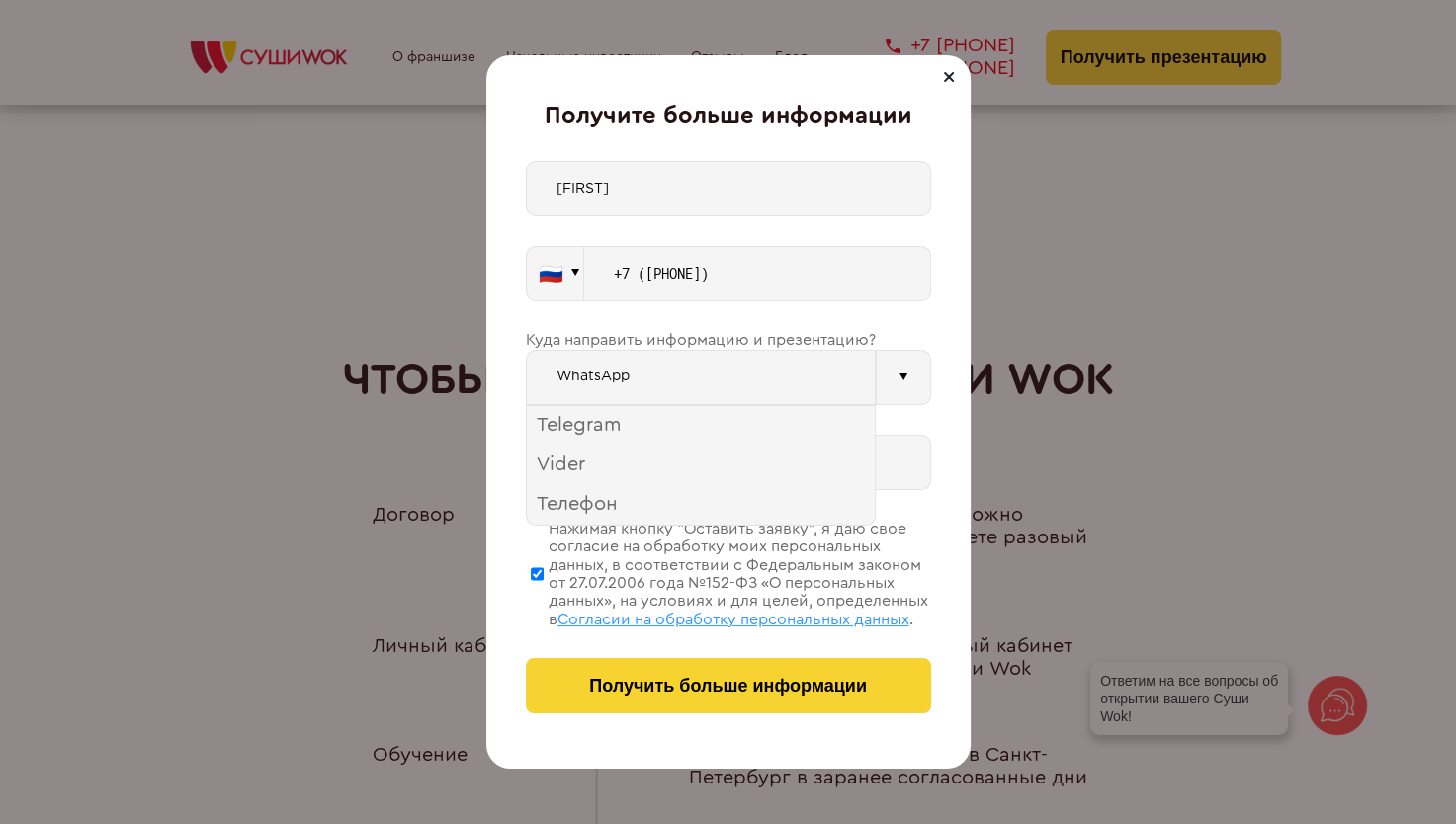 click on "WhatsApp" at bounding box center [701, 377] 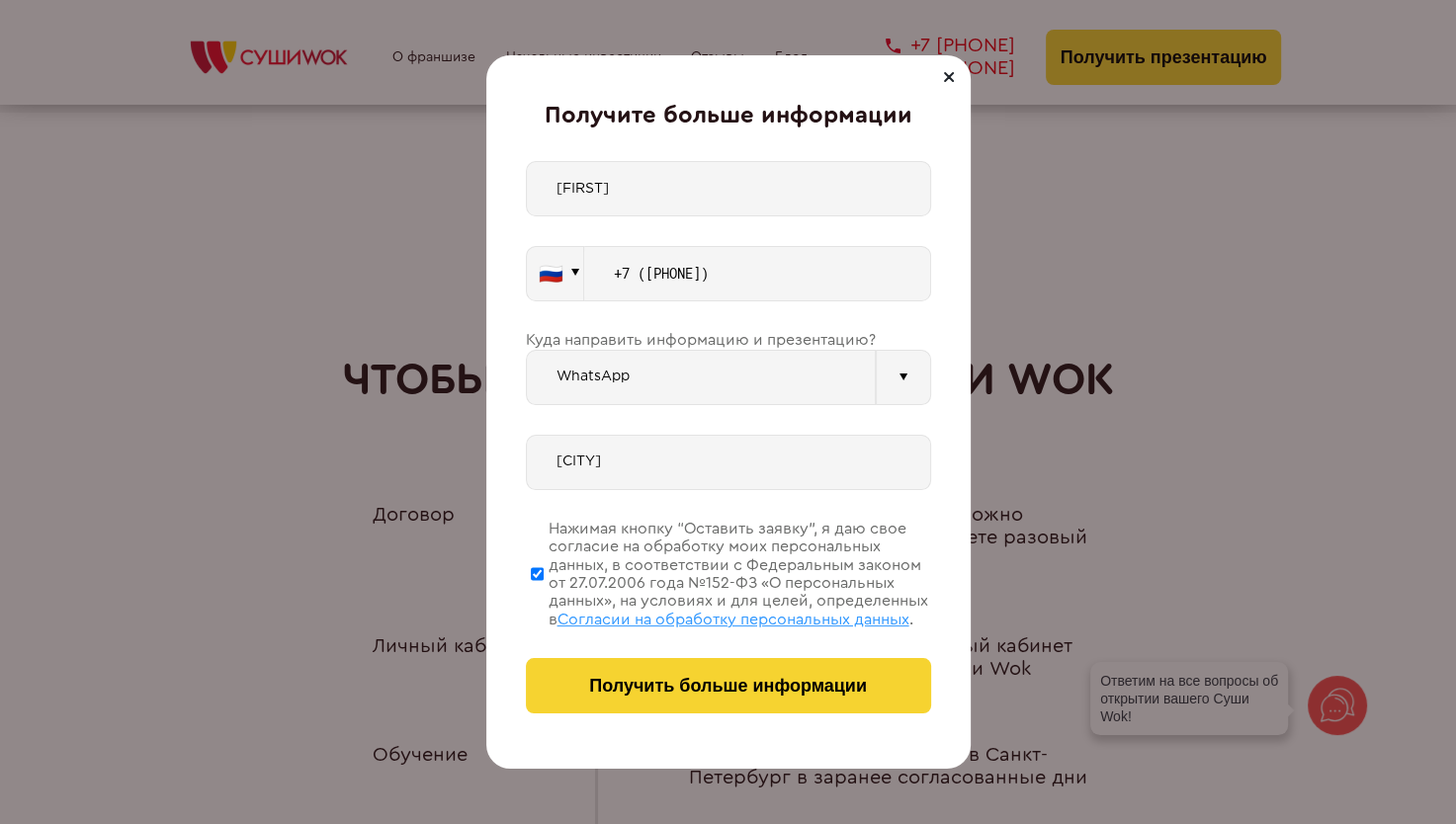 click on "Нажимая кнопку “Оставить заявку”, я даю свое согласие на обработку моих персональных данных, в соответствии с Федеральным законом от 27.07.2006 года №152-ФЗ «О персональных данных», на условиях и для целей, определенных в  Согласии на обработку персональных данных ." at bounding box center [537, 574] 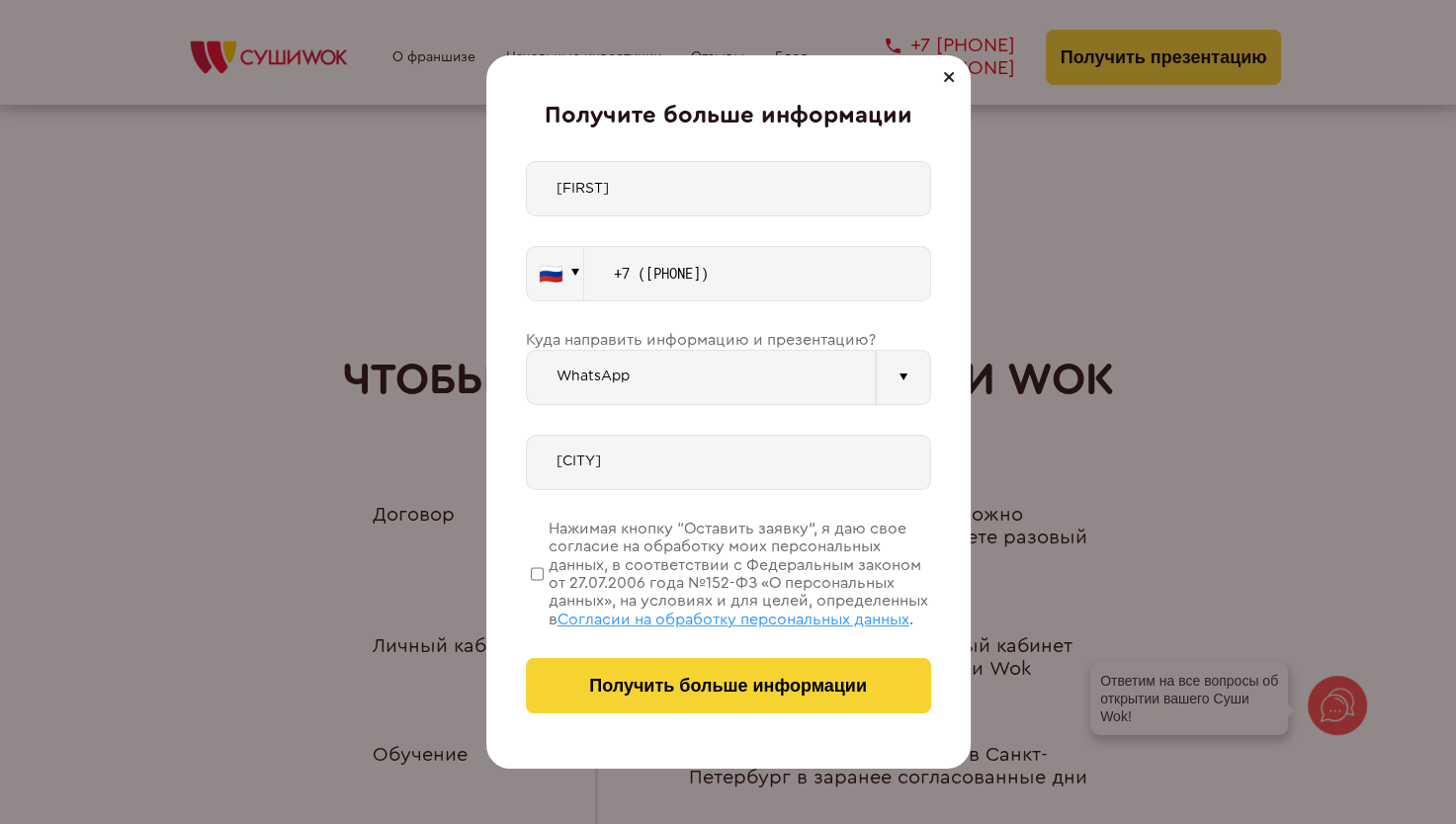 click on "Нажимая кнопку “Оставить заявку”, я даю свое согласие на обработку моих персональных данных, в соответствии с Федеральным законом от 27.07.2006 года №152-ФЗ «О персональных данных», на условиях и для целей, определенных в  Согласии на обработку персональных данных ." at bounding box center [537, 574] 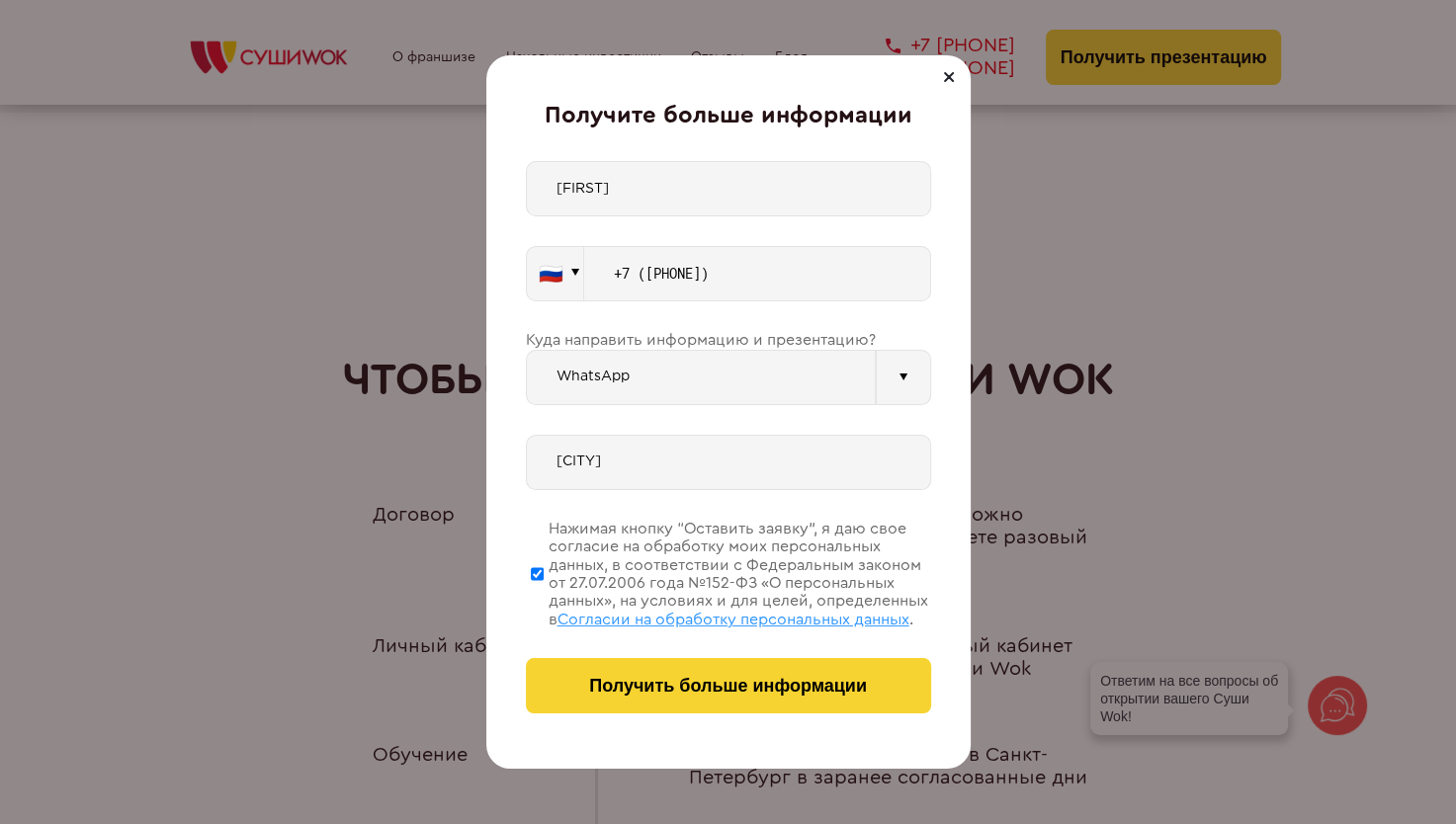 click on "Евгения
🇷🇺
🇹🇷
🇧🇾
🇰🇬
🇰🇿
🇦🇿
🇦🇲" at bounding box center [728, 412] 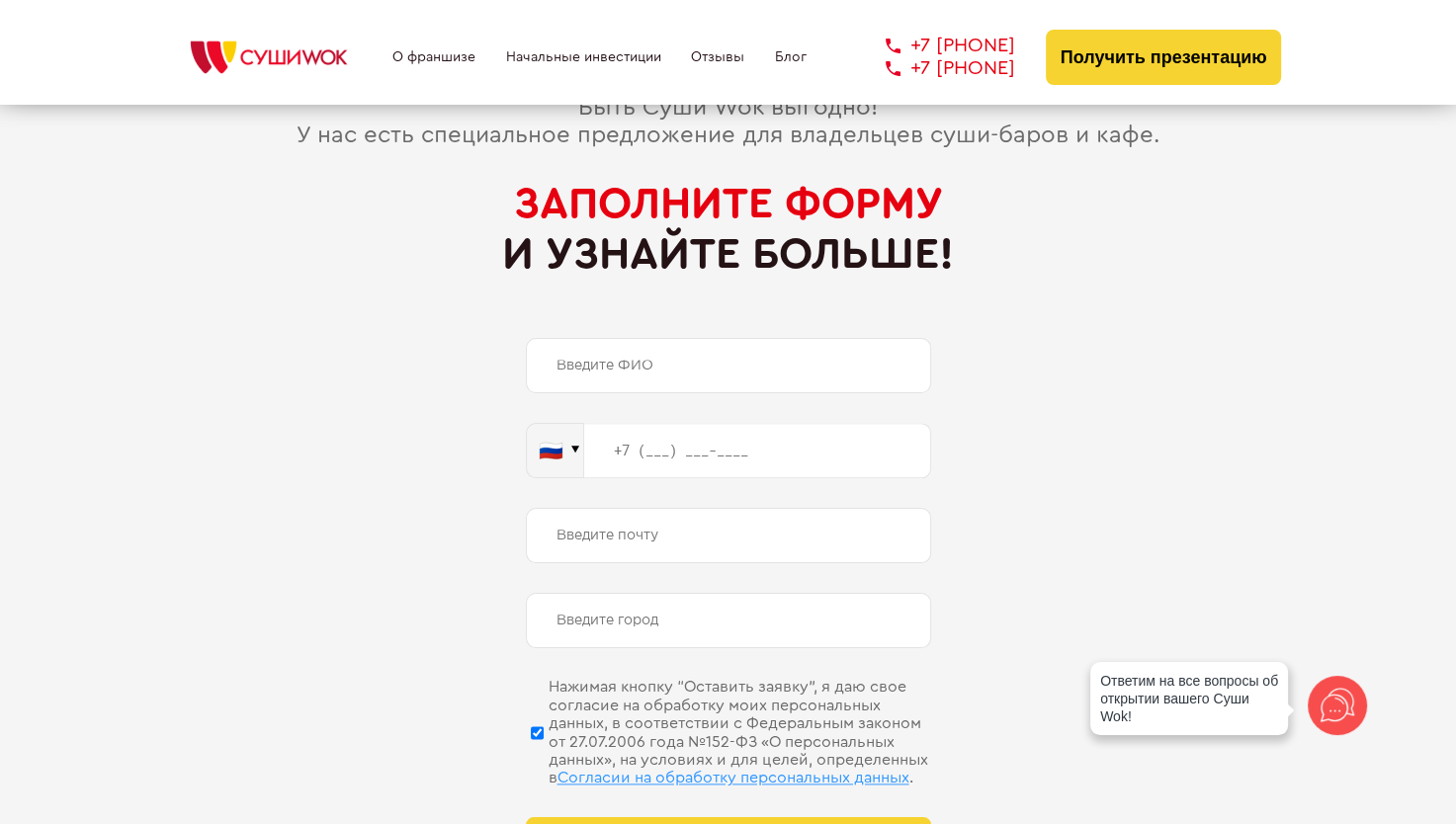 scroll, scrollTop: 9188, scrollLeft: 0, axis: vertical 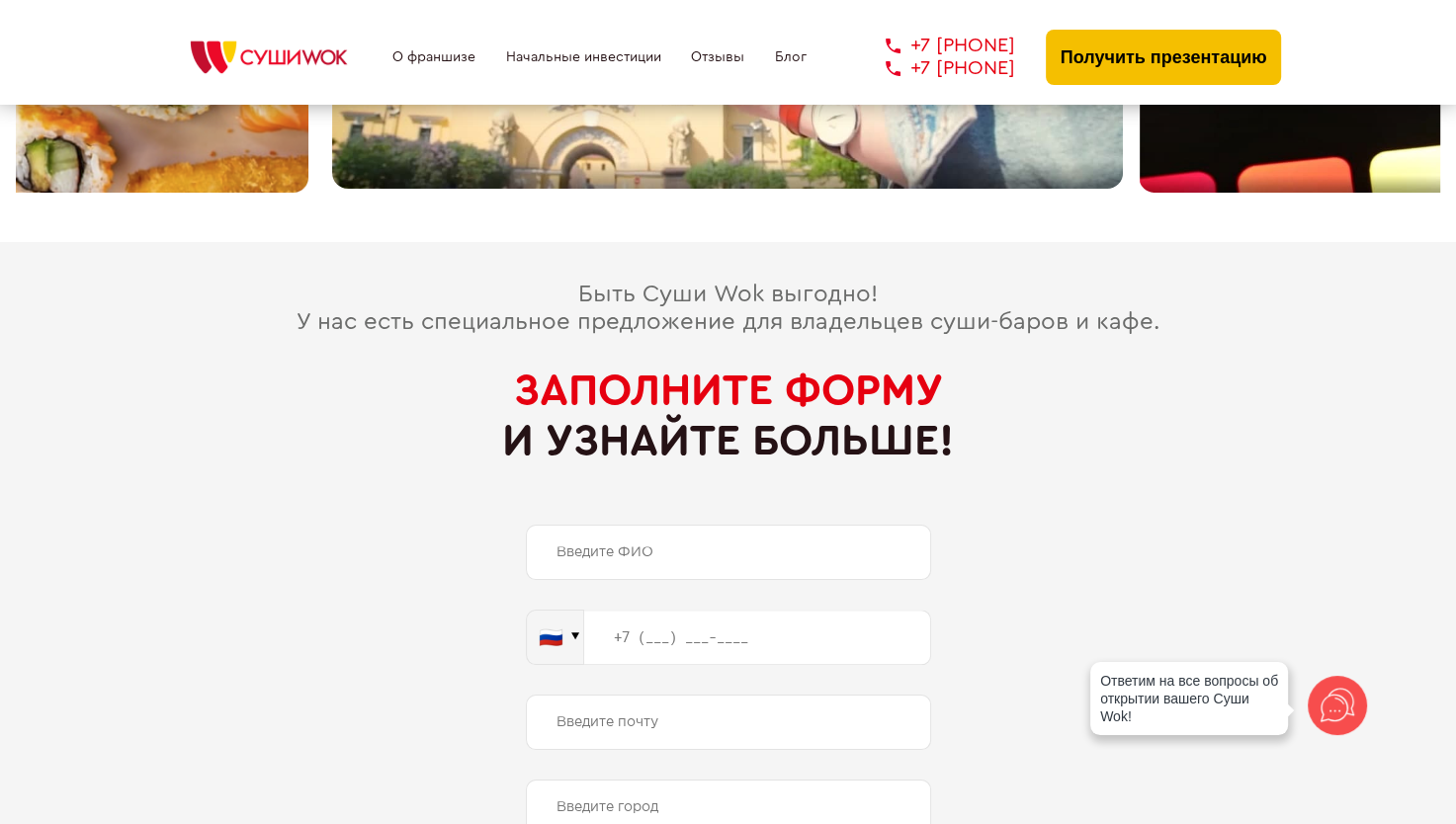 click on "Получить презентацию" at bounding box center [1163, 57] 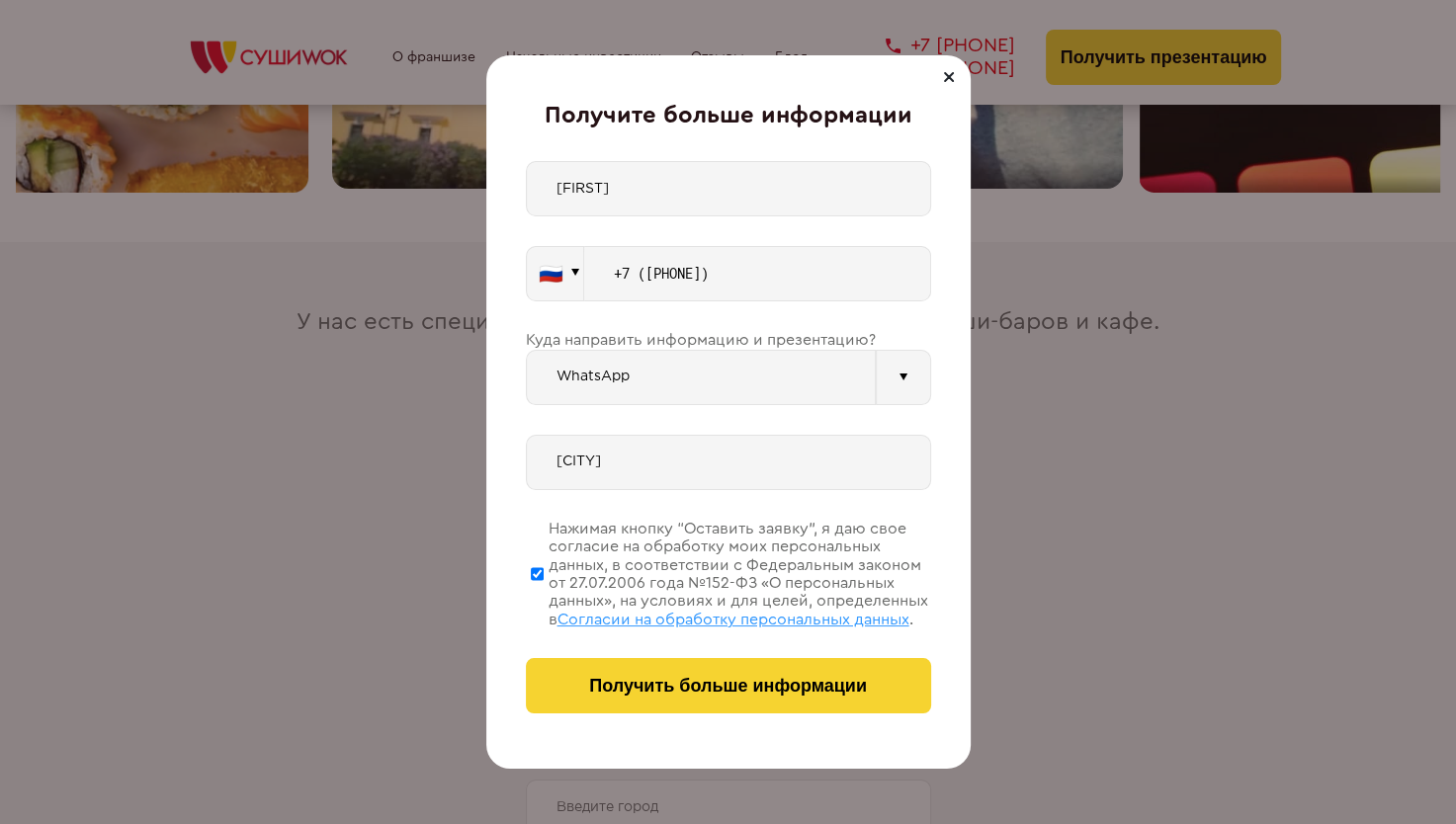 click on "Евгения
🇷🇺
🇹🇷
🇧🇾
🇰🇬
🇰🇿
🇦🇿
🇦🇲" at bounding box center [728, 412] 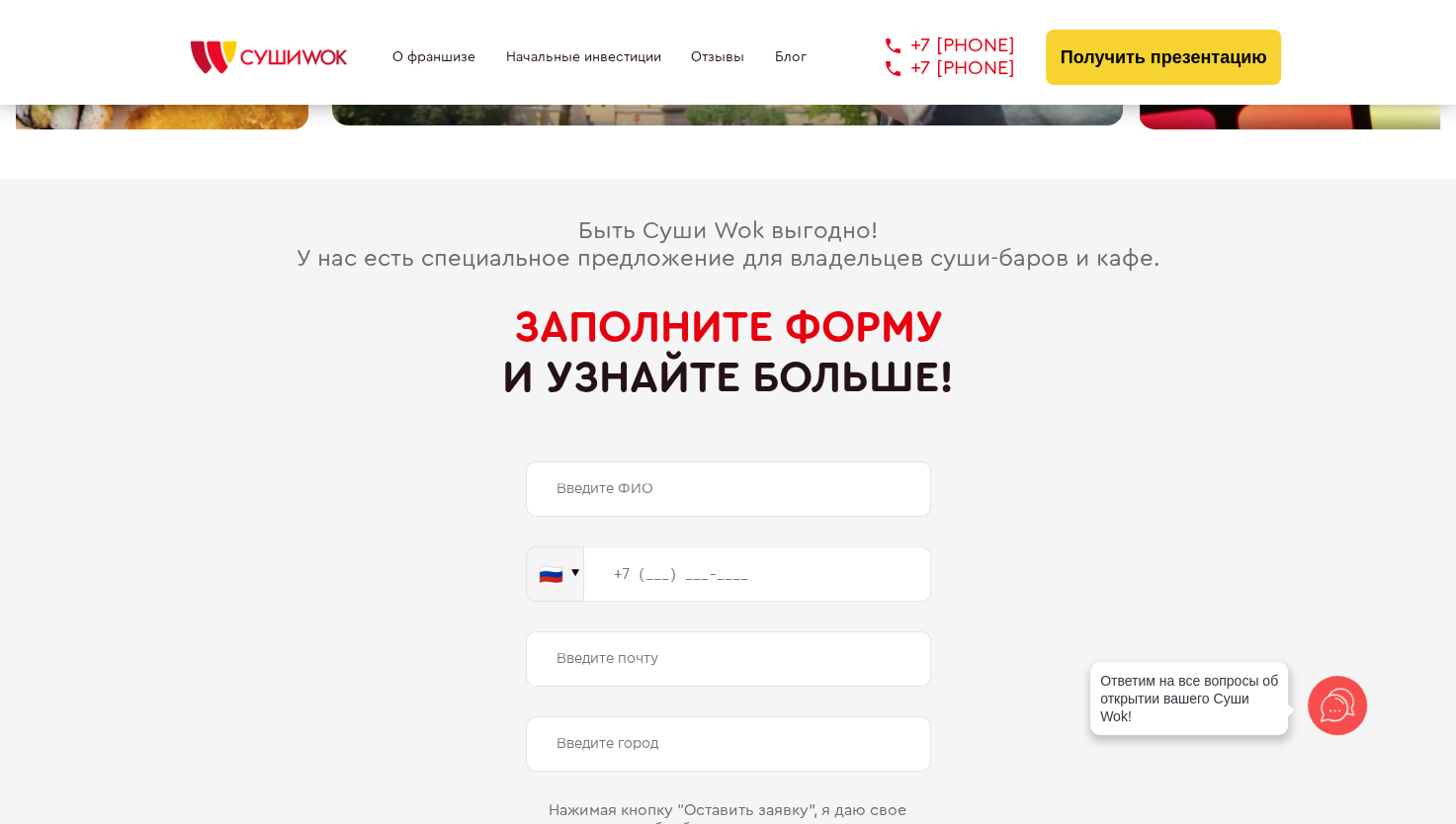 scroll, scrollTop: 9287, scrollLeft: 0, axis: vertical 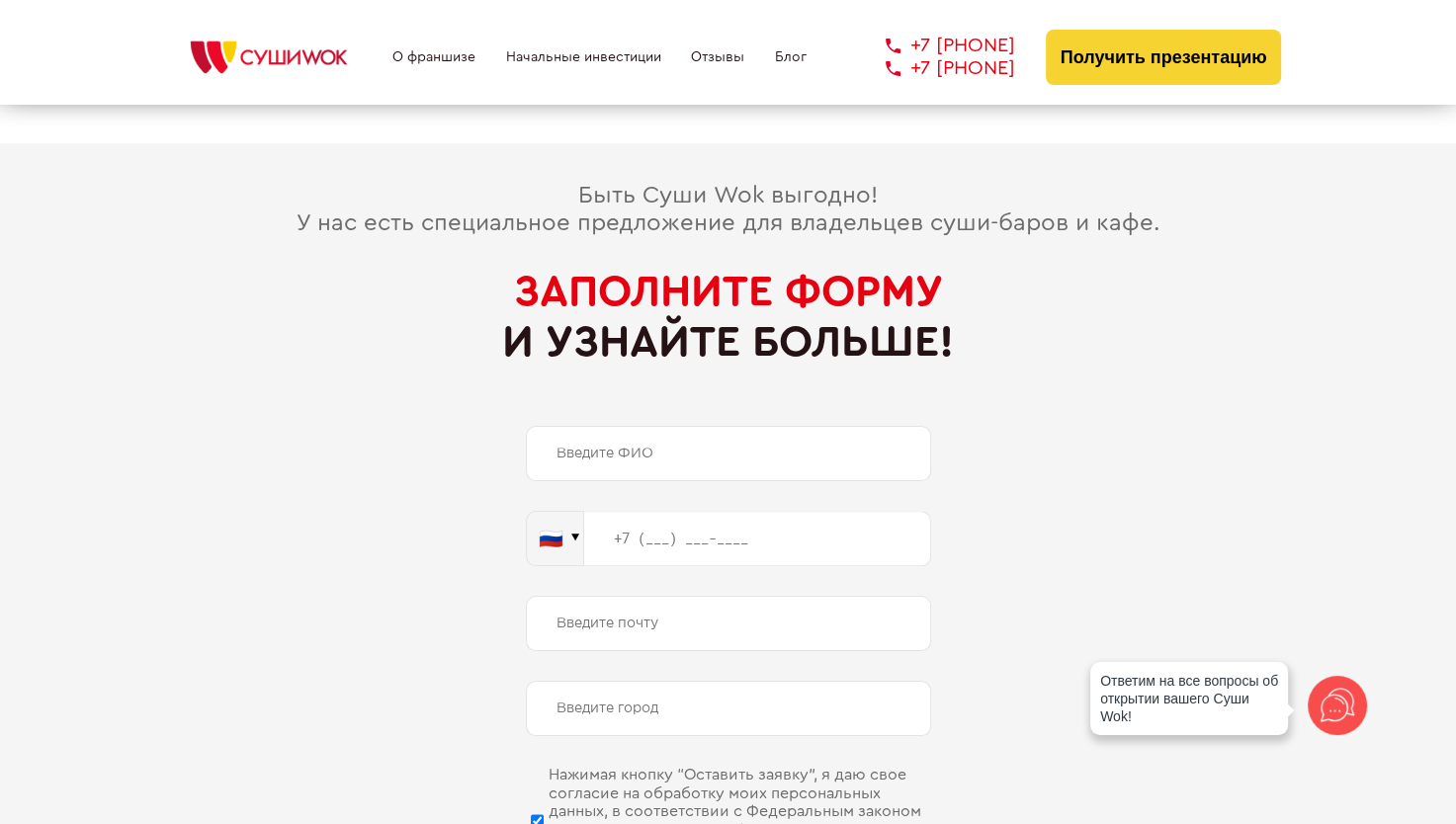 click at bounding box center [728, 453] 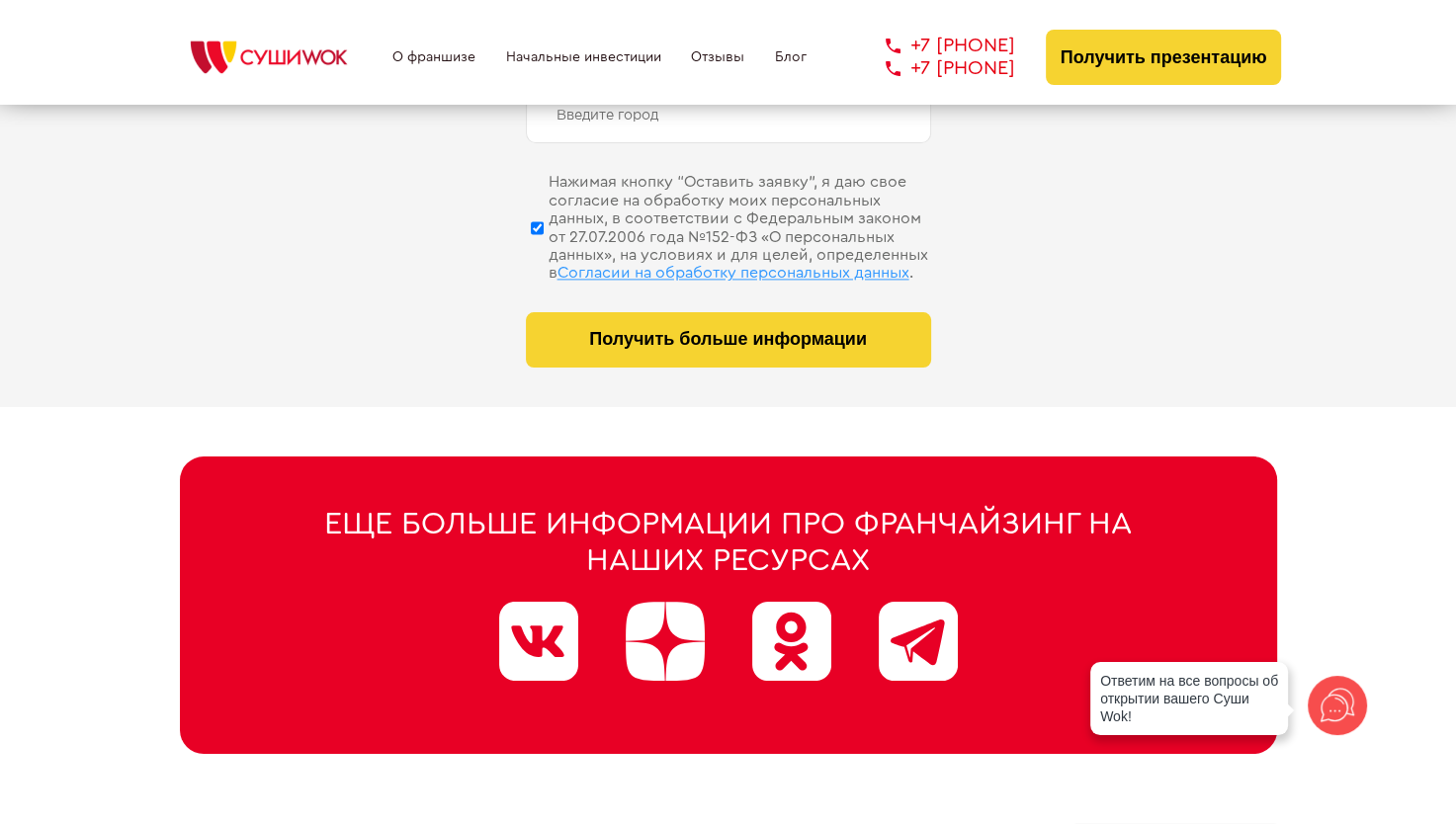 scroll, scrollTop: 10093, scrollLeft: 0, axis: vertical 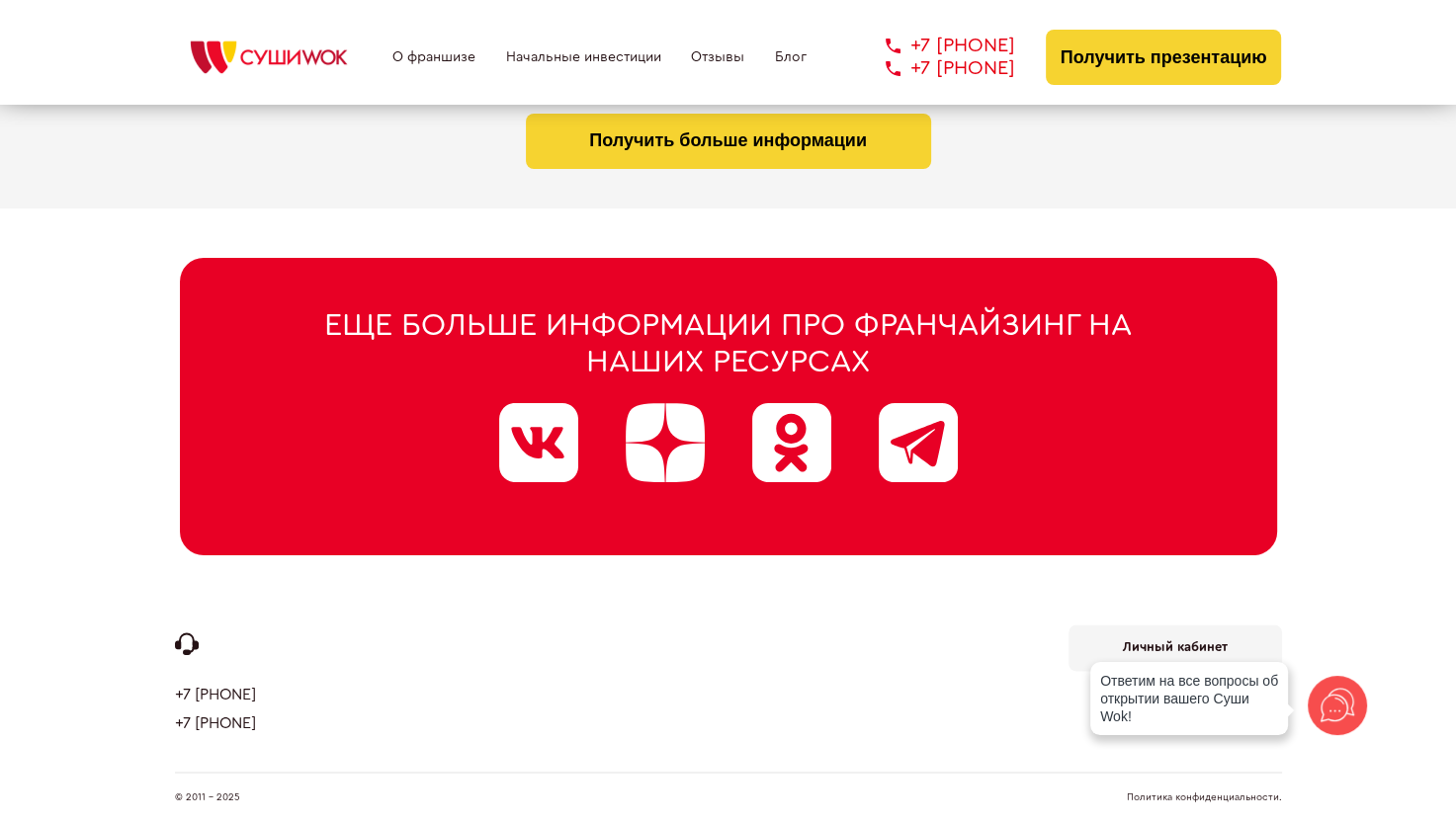 click at bounding box center [918, 443] 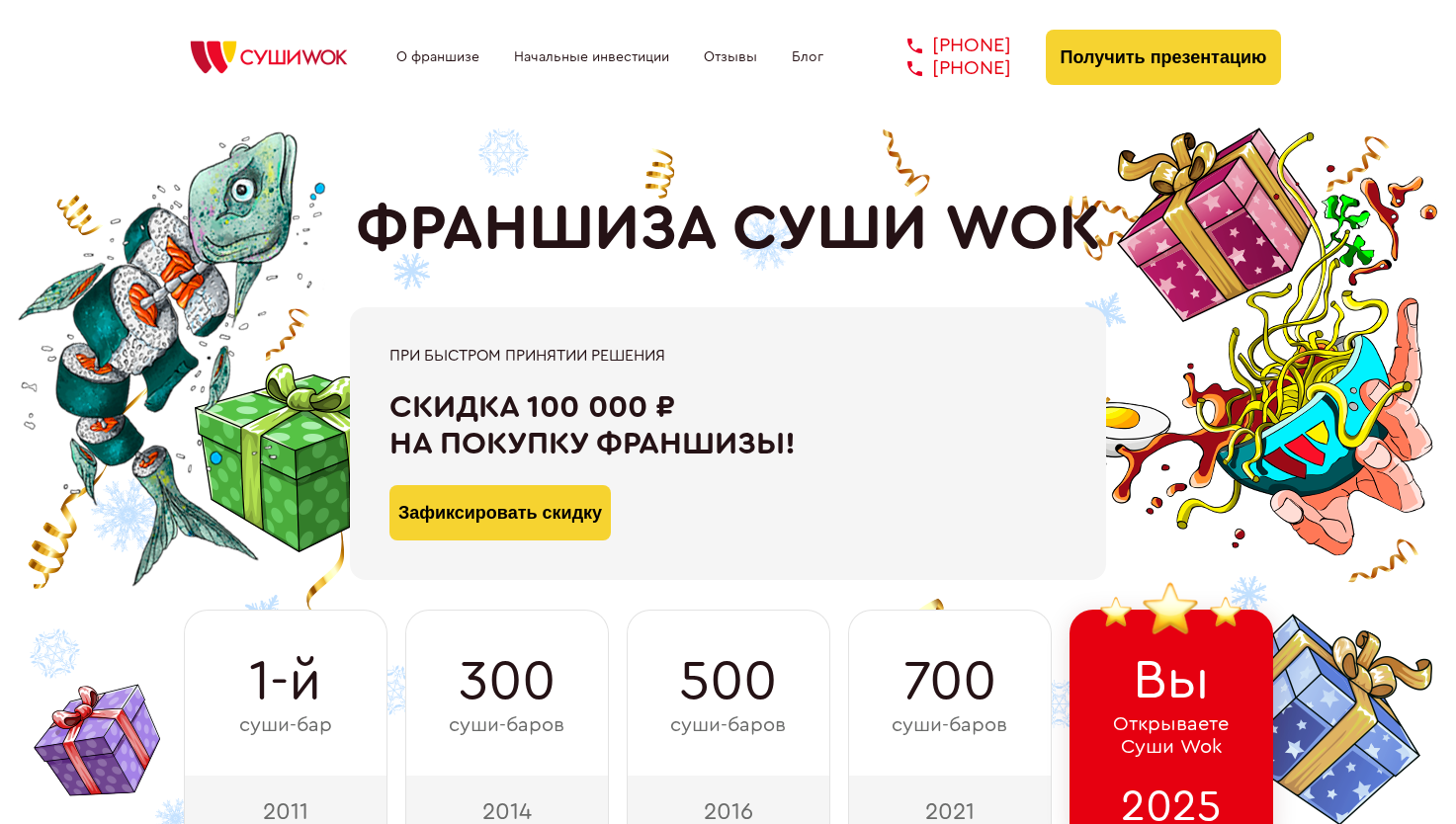 scroll, scrollTop: 0, scrollLeft: 0, axis: both 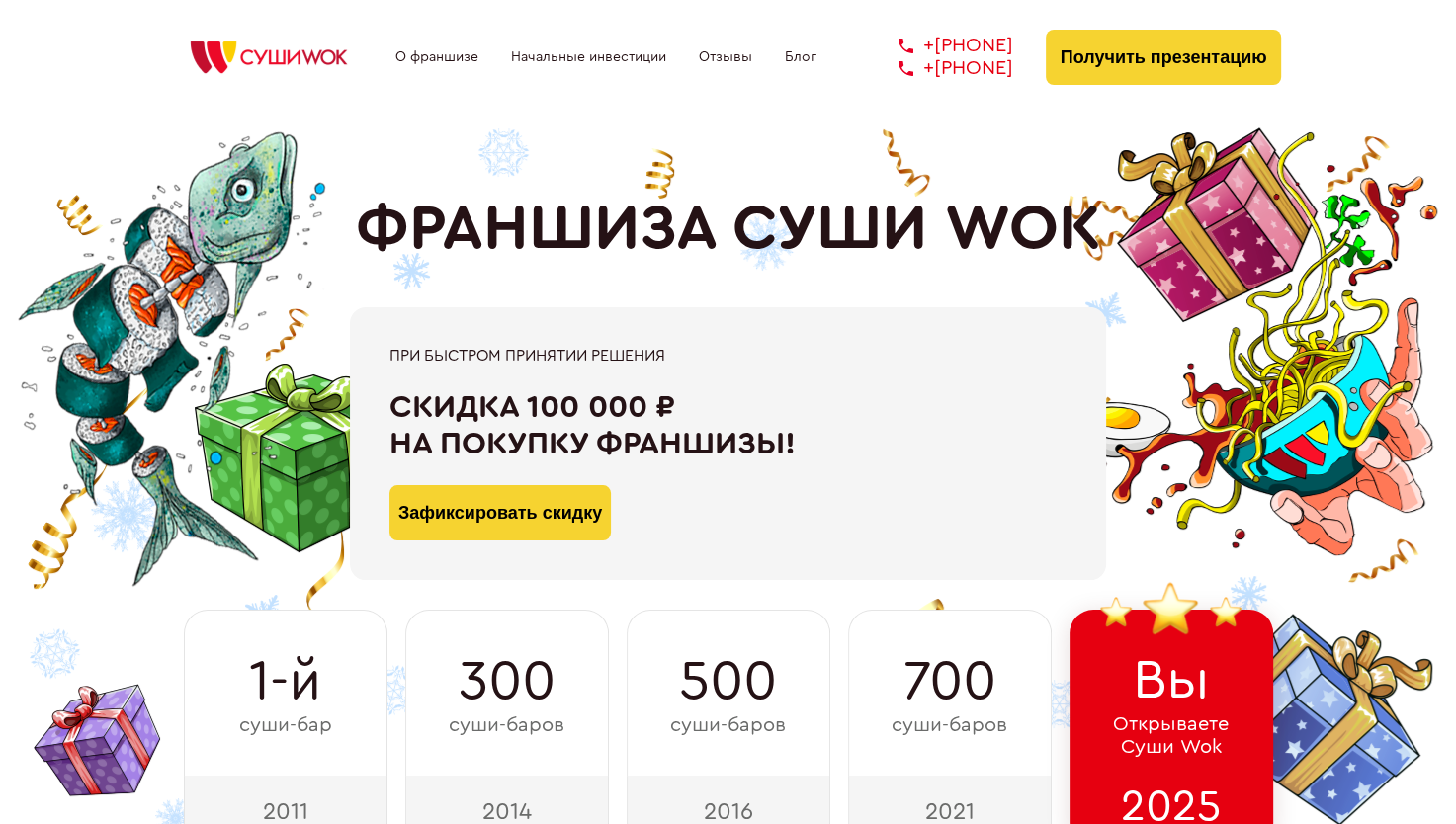 type on "WhatsApp" 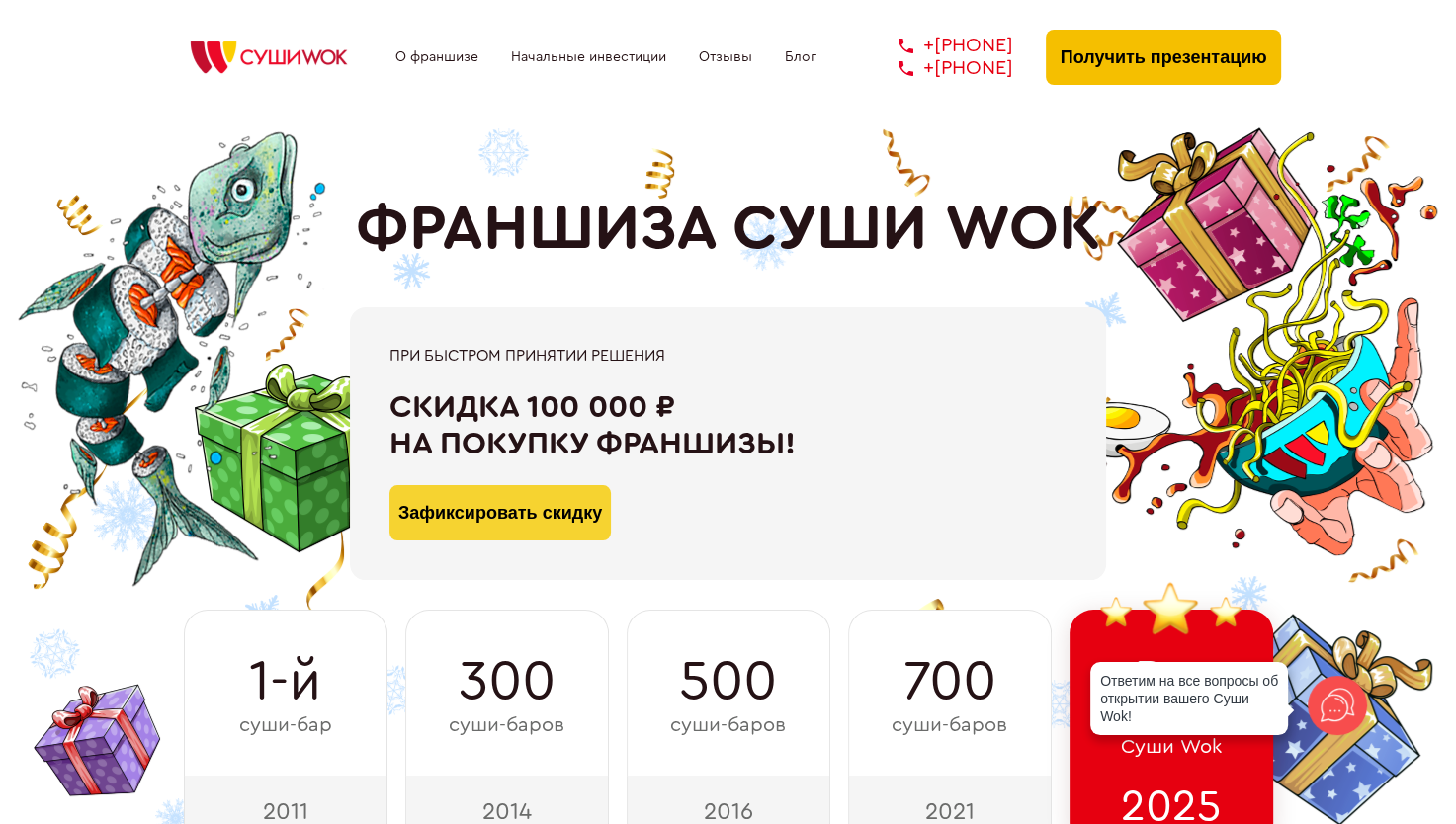 click on "Получить презентацию" at bounding box center [1163, 57] 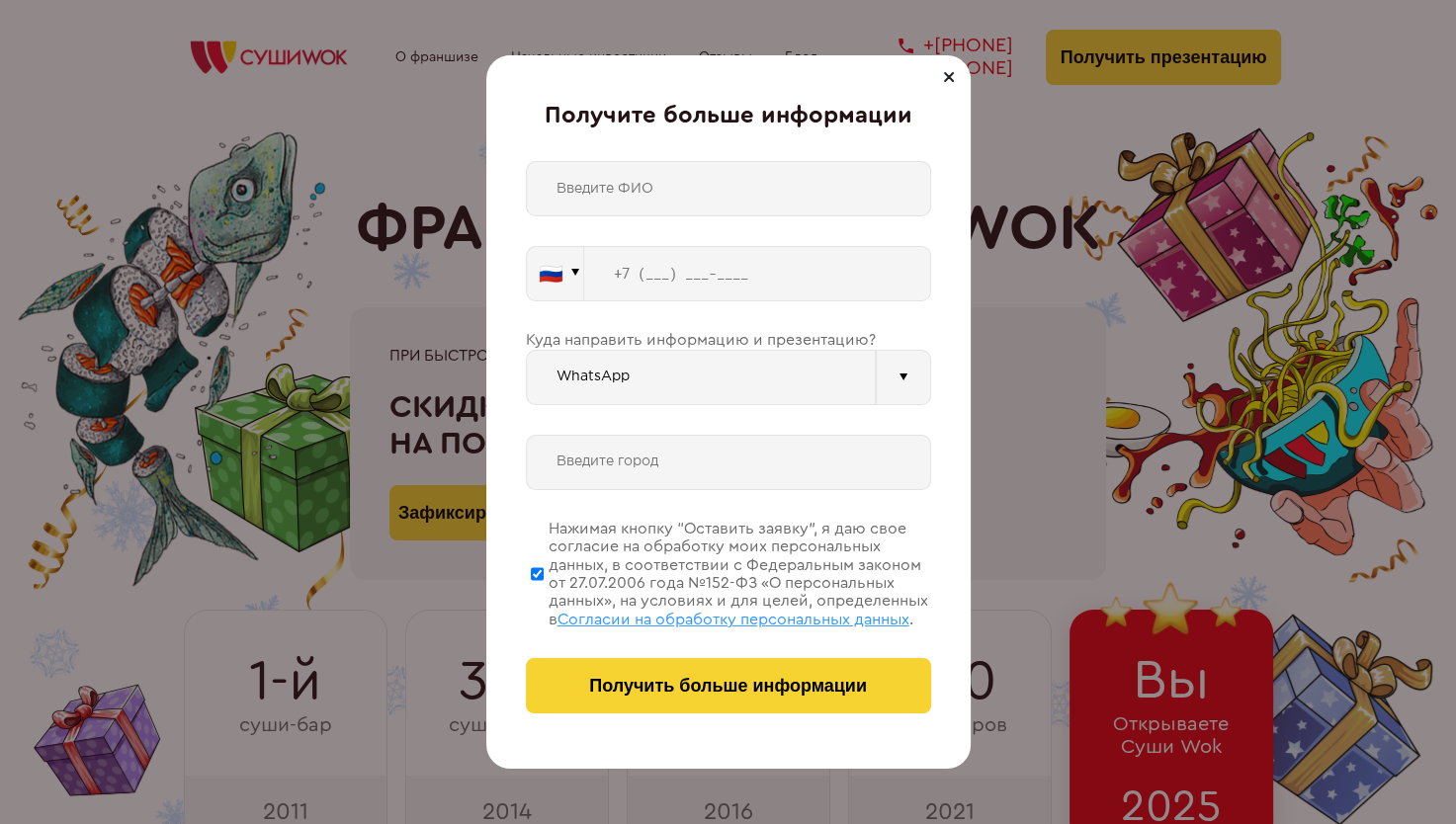 click at bounding box center [728, 189] 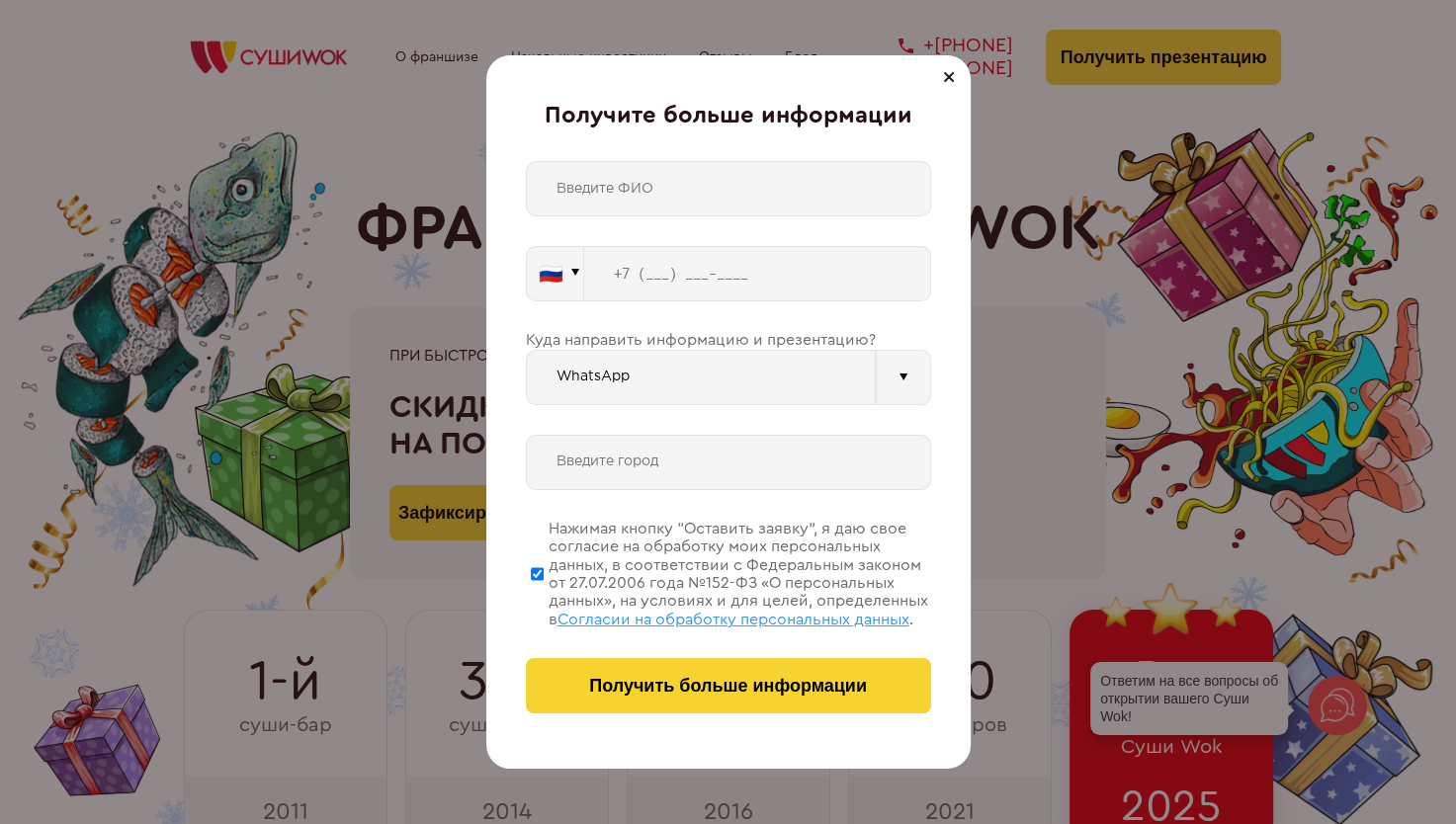 type on "[FIRST]" 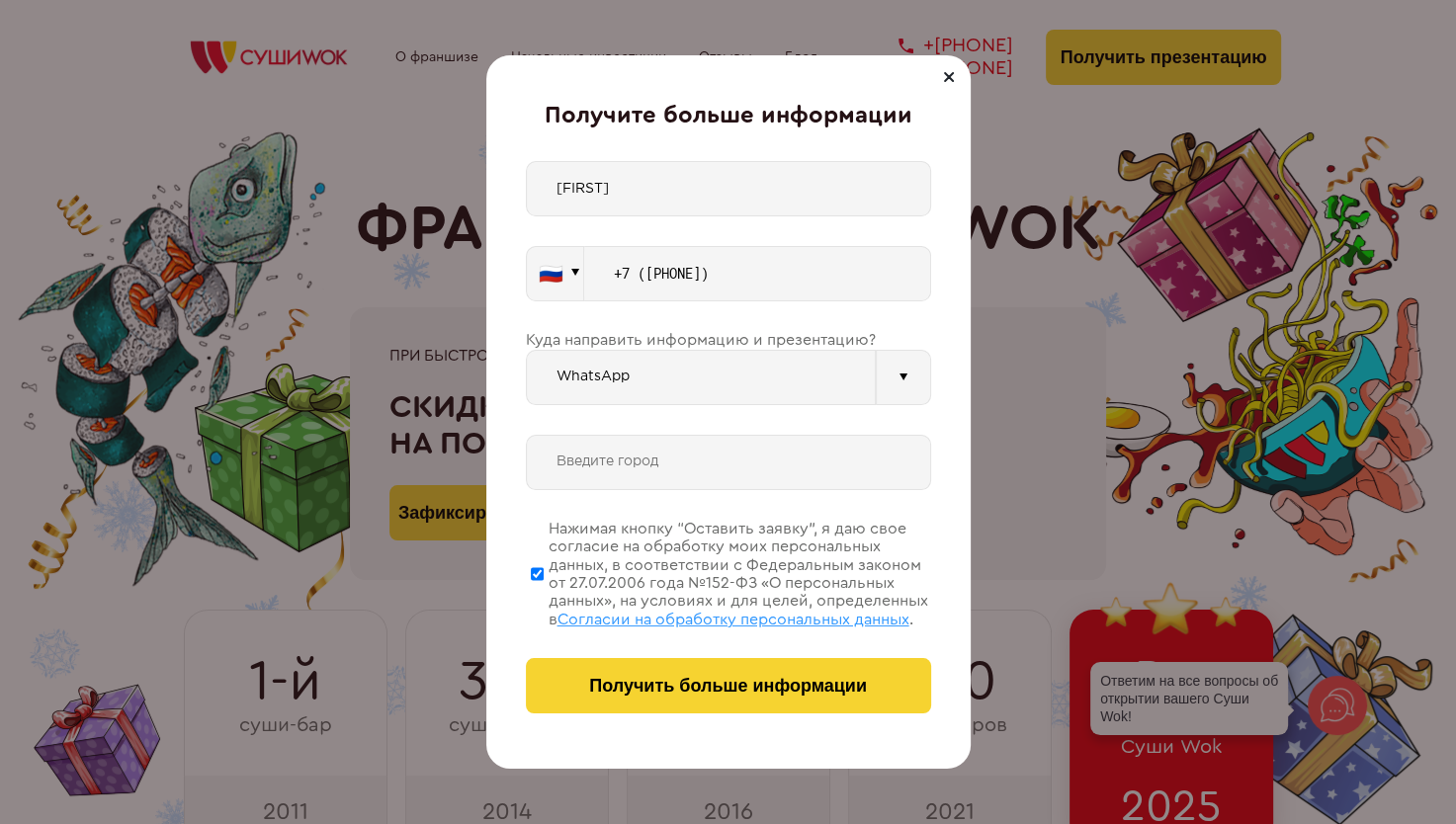 type on "+7 ([PHONE])" 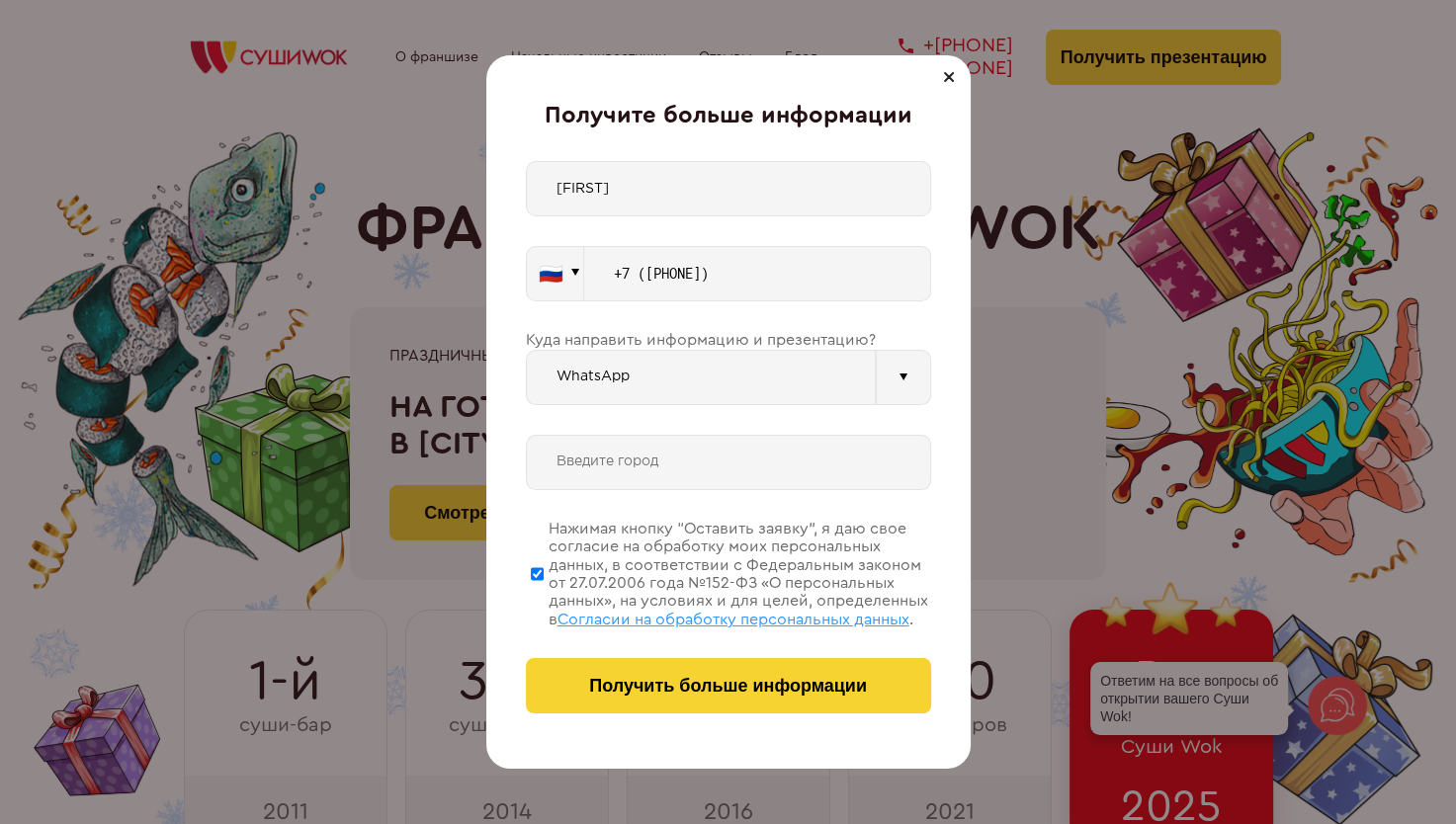 click at bounding box center [728, 462] 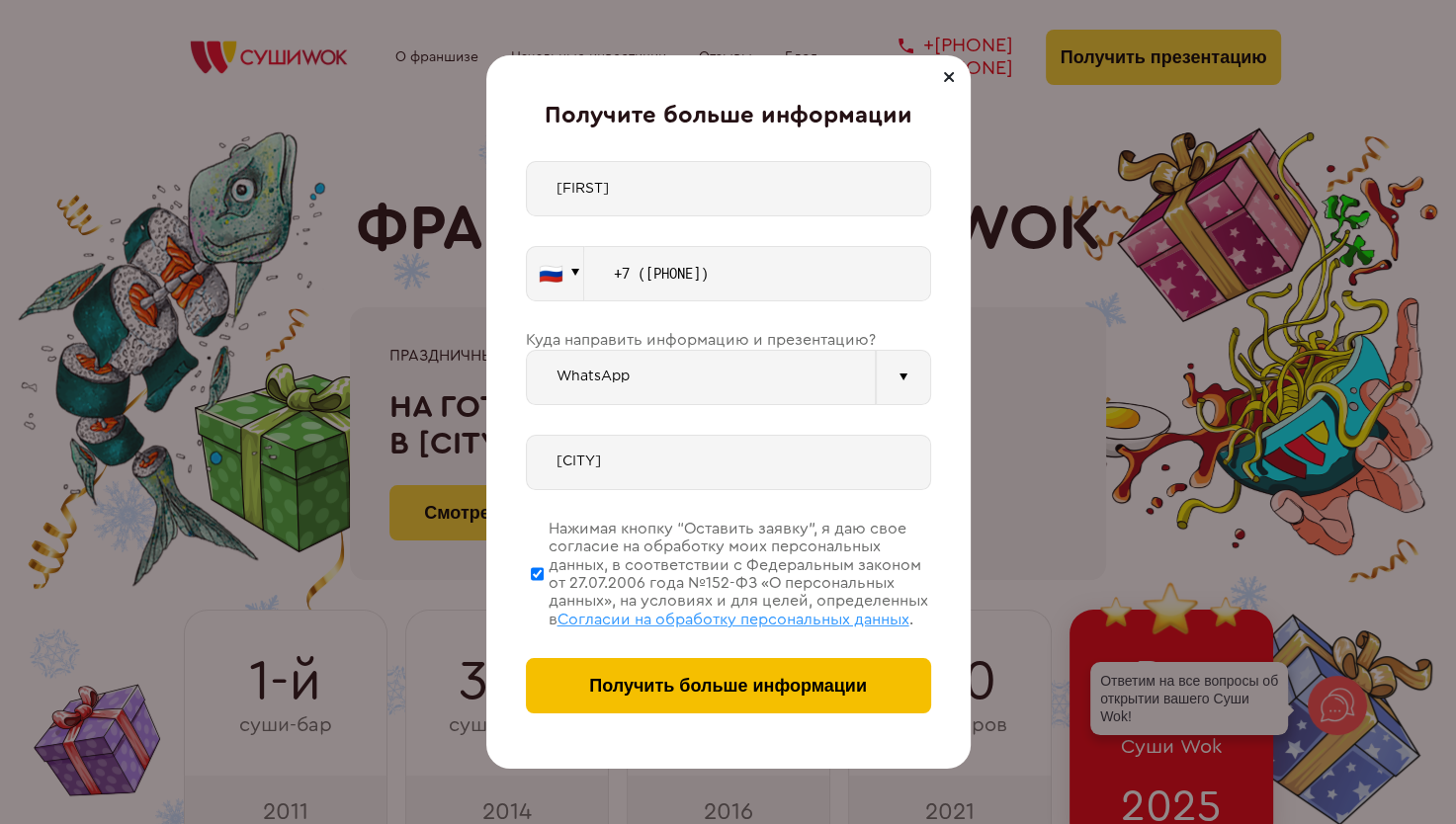 click on "Получить больше информации" at bounding box center [728, 686] 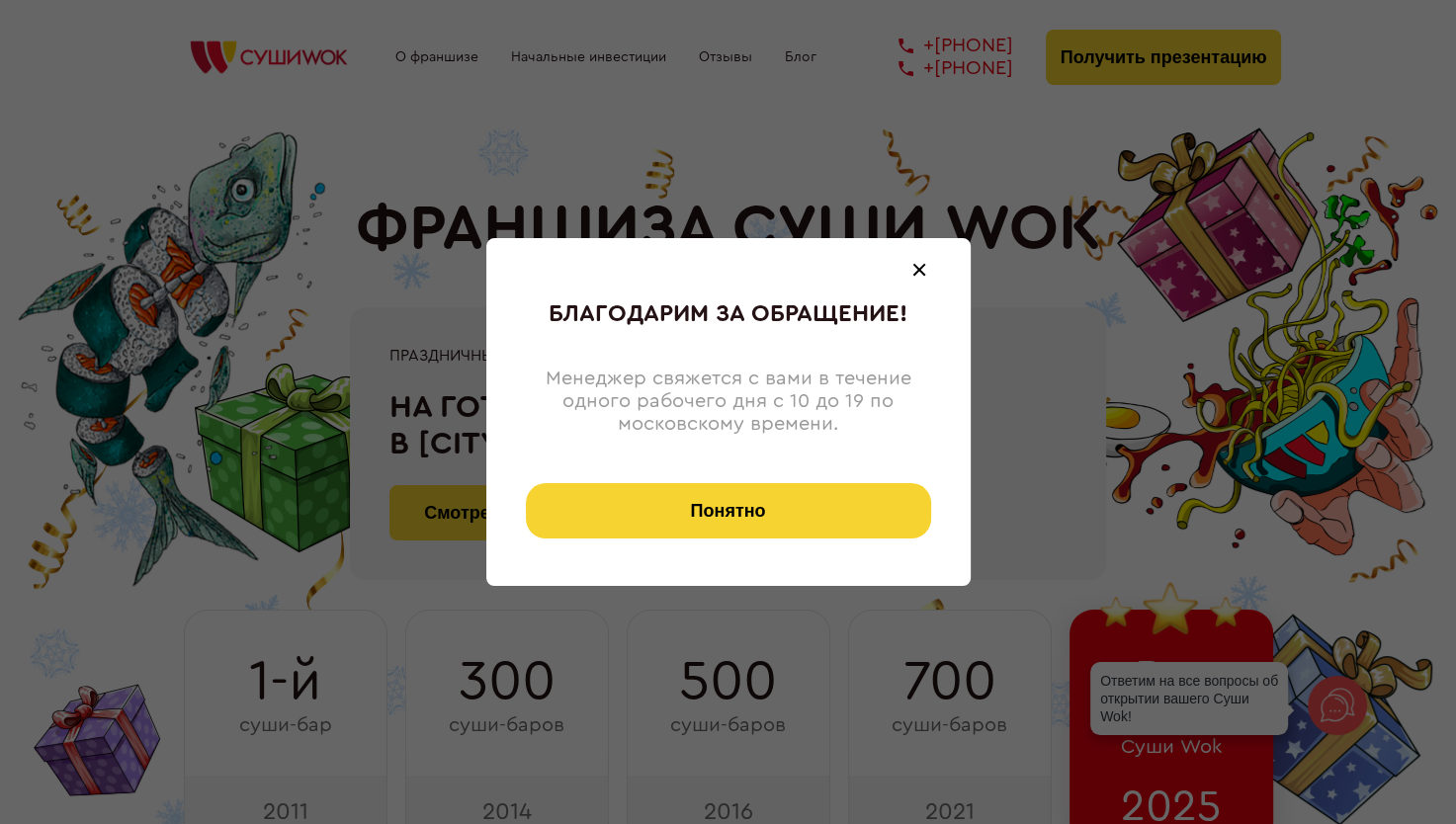 click on "Понятно" at bounding box center [728, 511] 